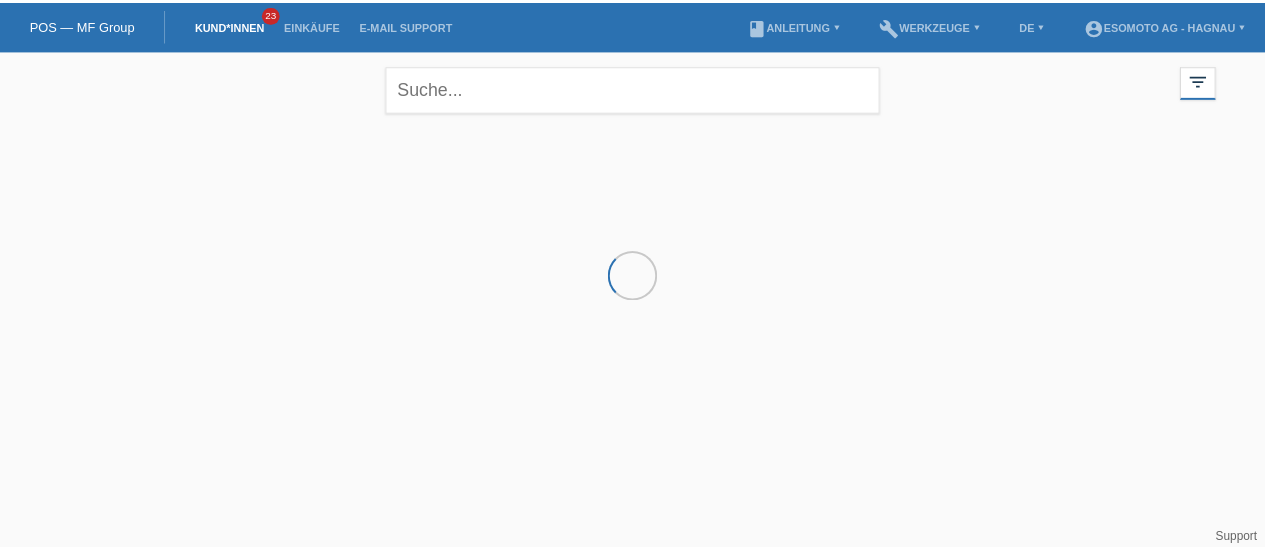 scroll, scrollTop: 0, scrollLeft: 0, axis: both 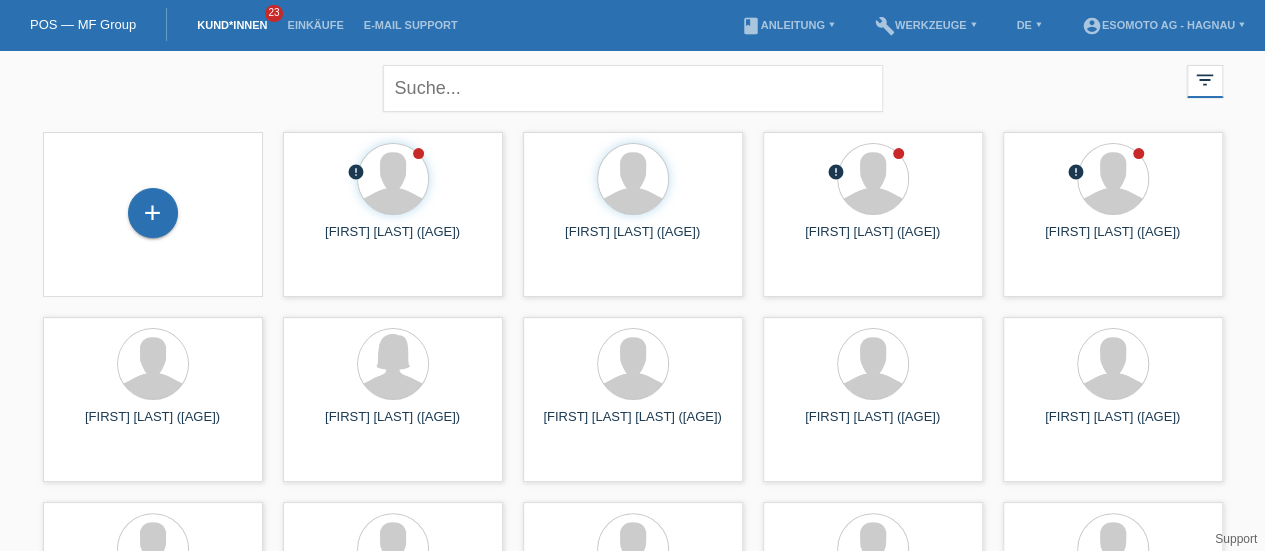 click on "+" at bounding box center (153, 214) 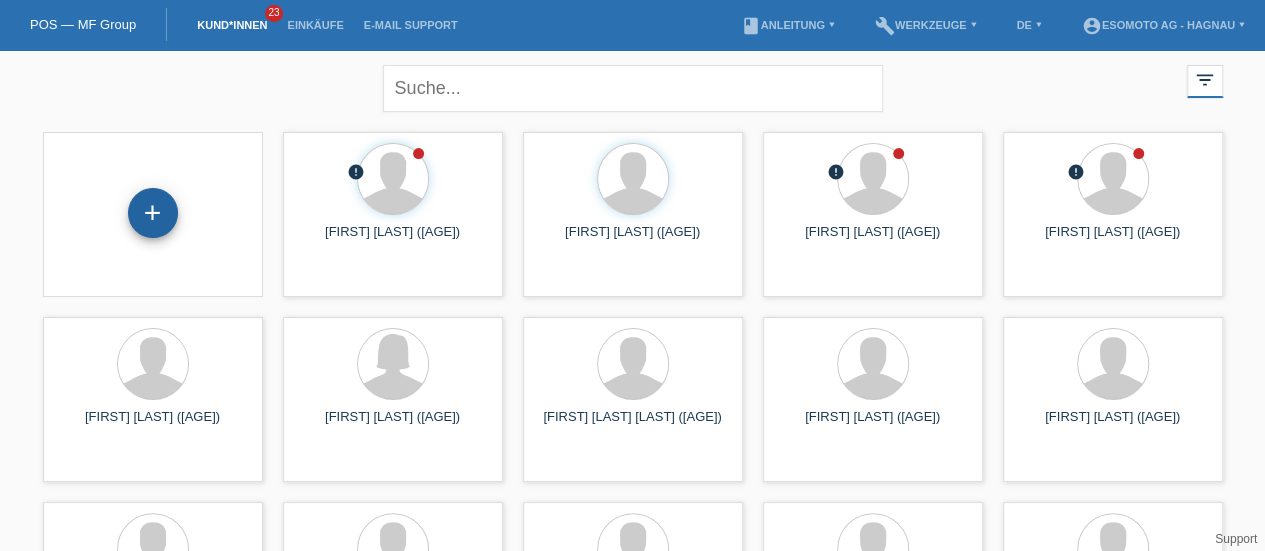 click on "+" at bounding box center (153, 213) 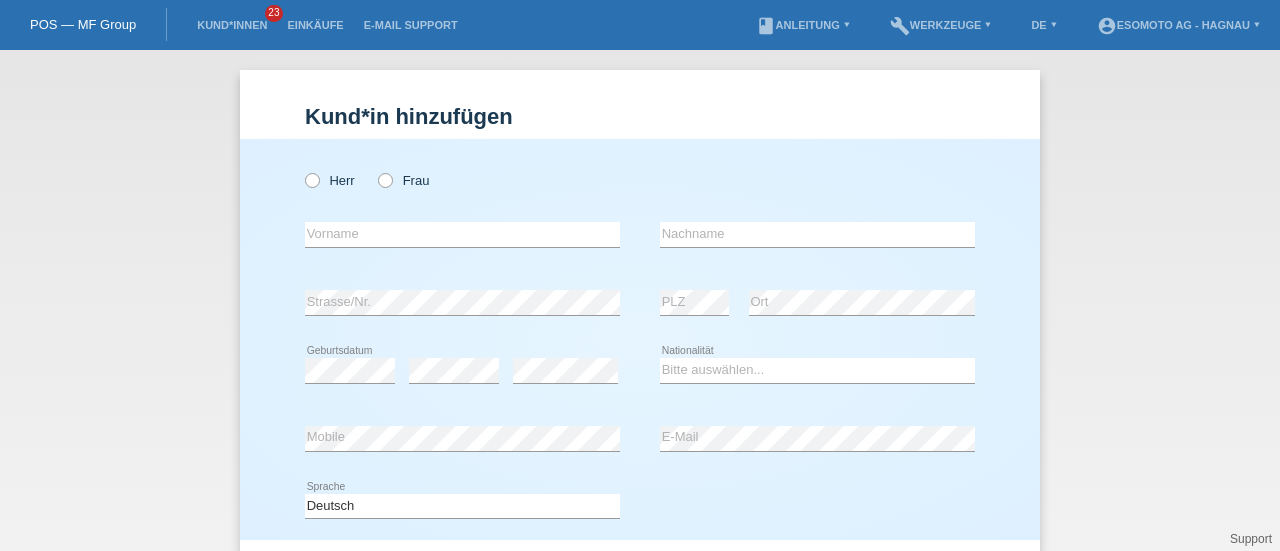 scroll, scrollTop: 0, scrollLeft: 0, axis: both 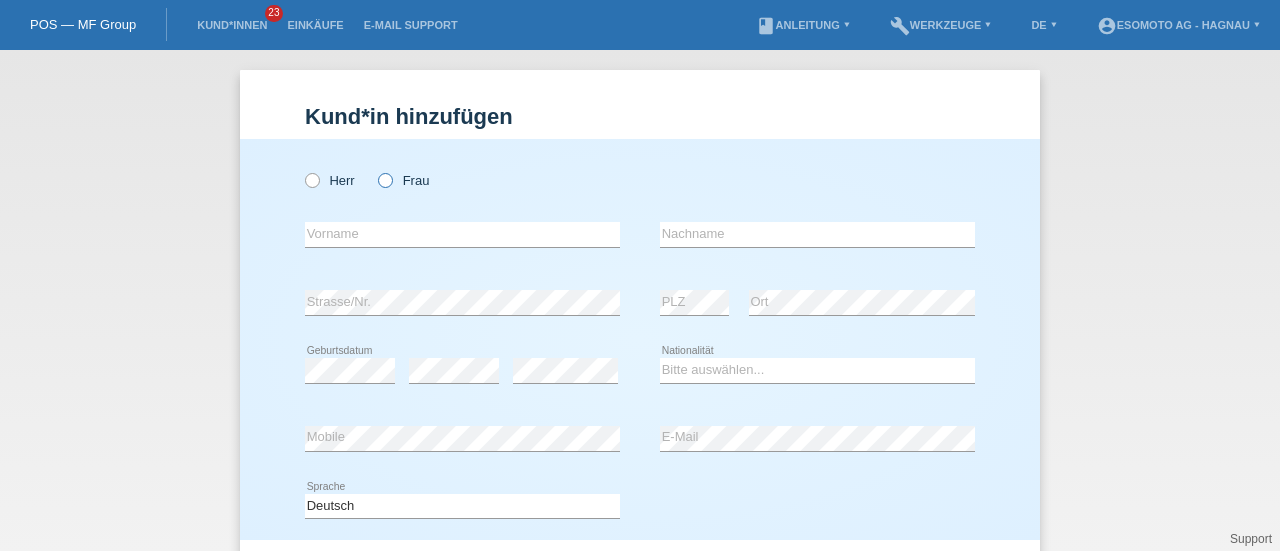 click at bounding box center (375, 170) 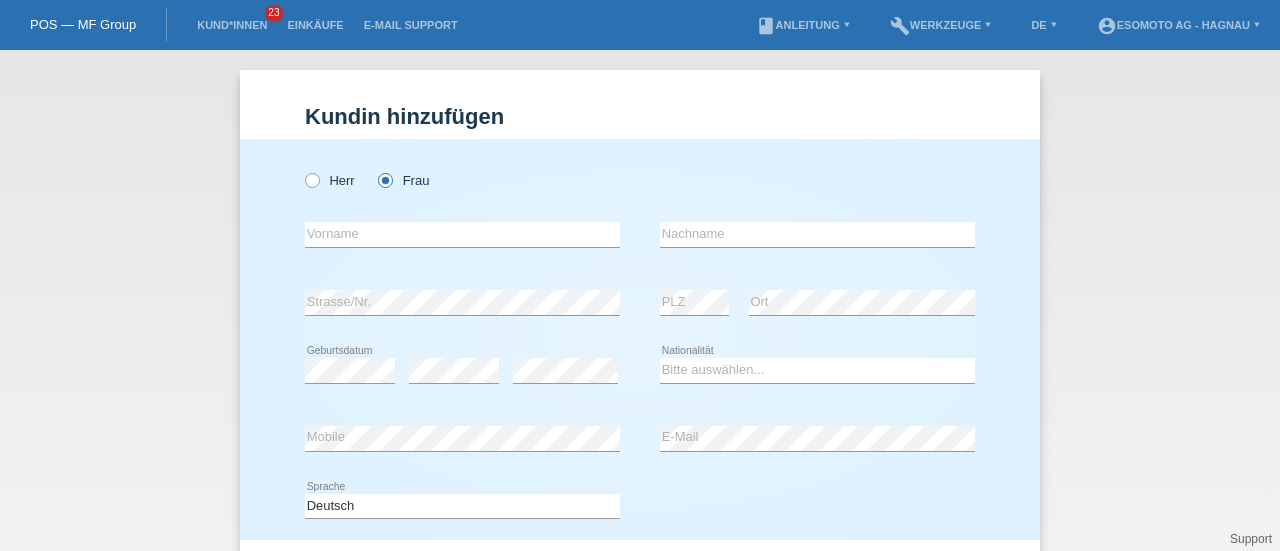 scroll, scrollTop: 108, scrollLeft: 0, axis: vertical 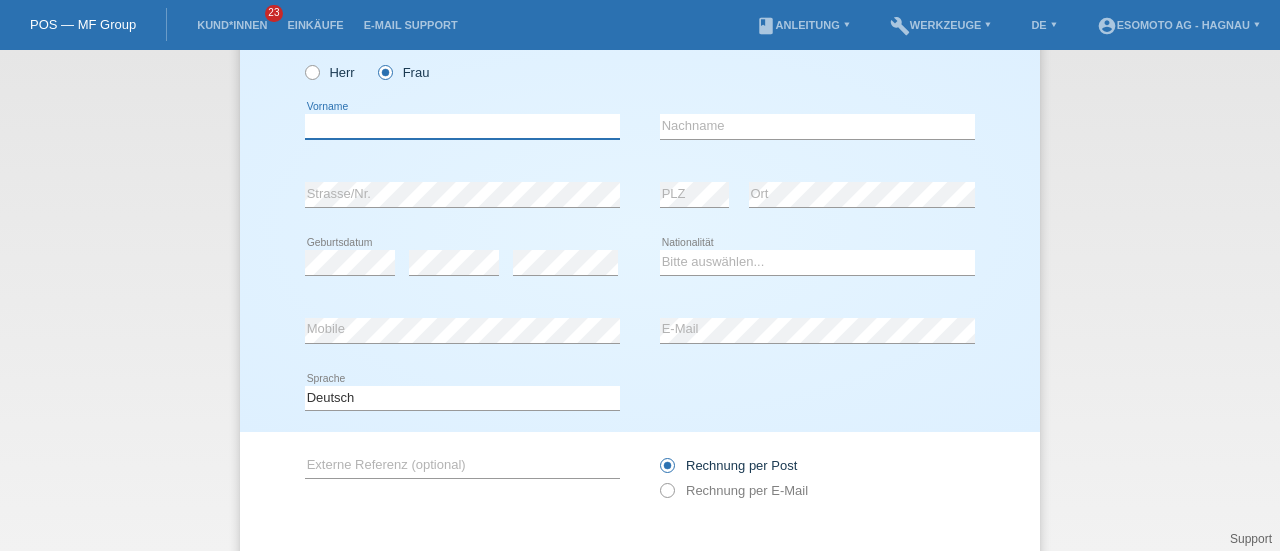click at bounding box center (462, 126) 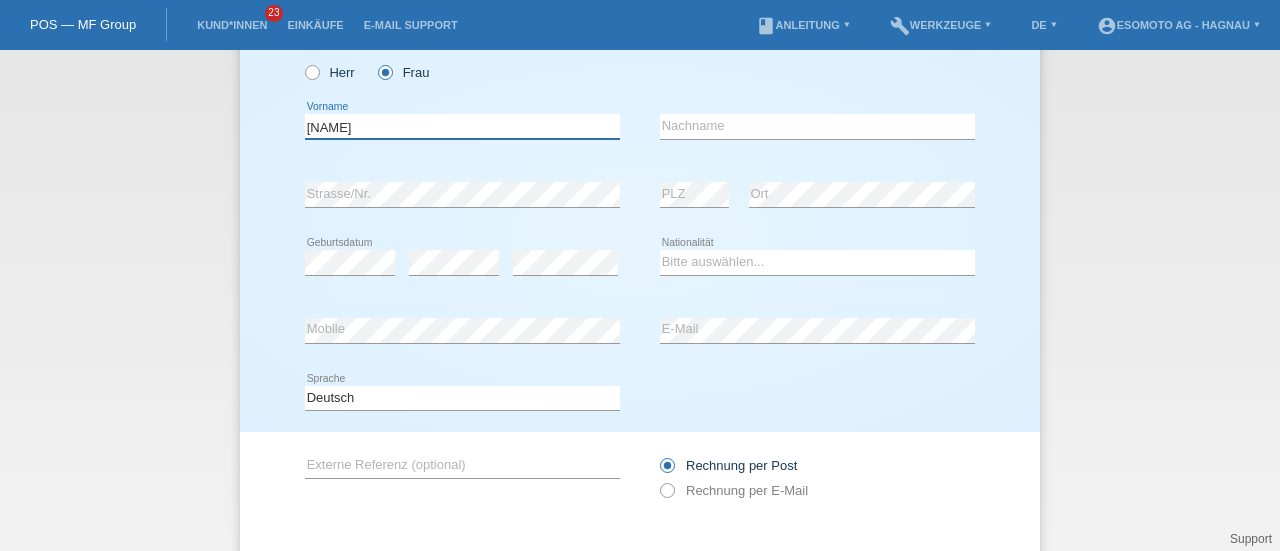 type on "Sadet" 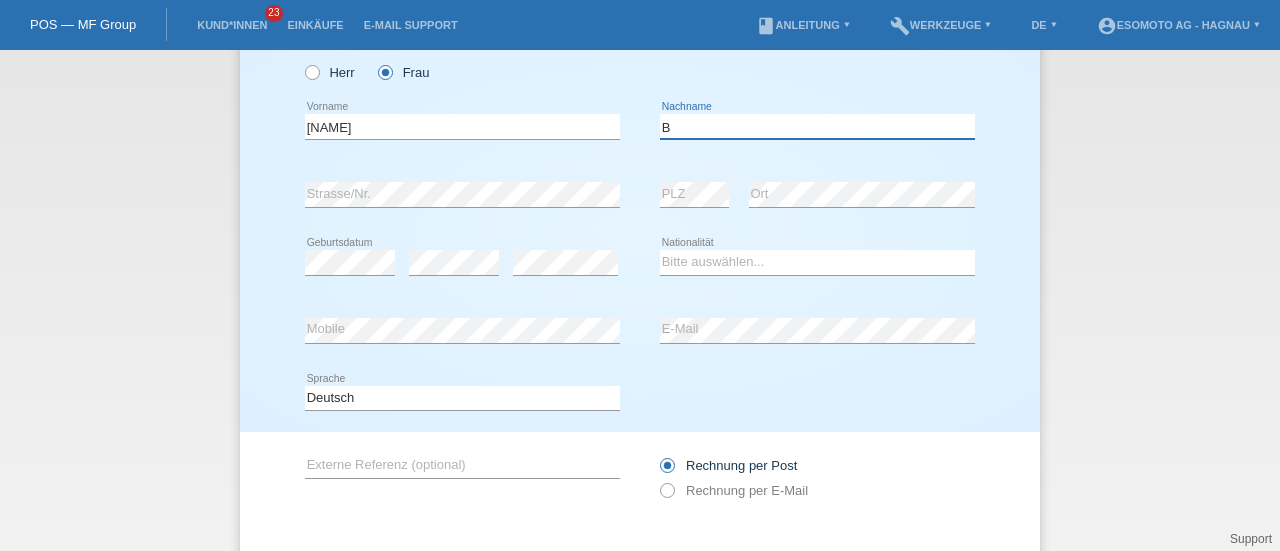 type on "B" 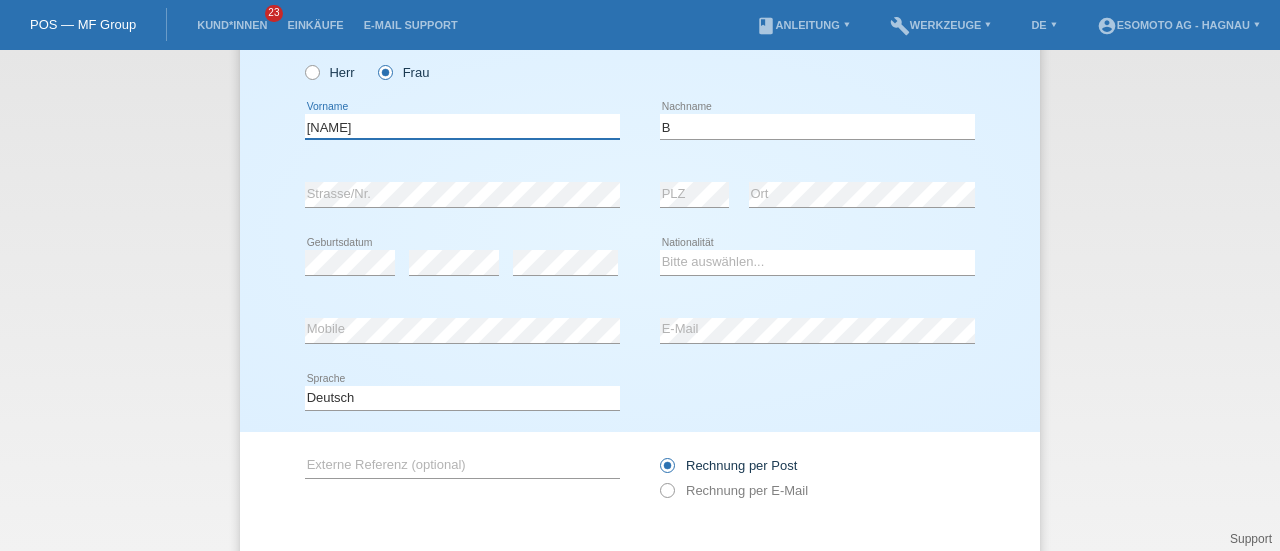 click on "Sadete" at bounding box center (462, 126) 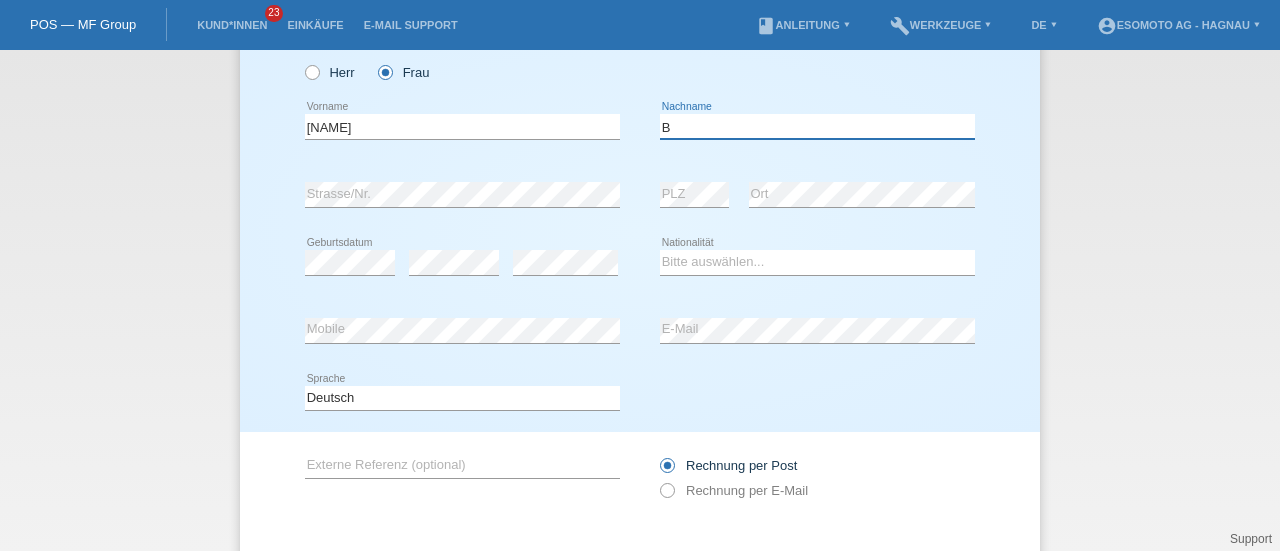 click on "B" at bounding box center (817, 126) 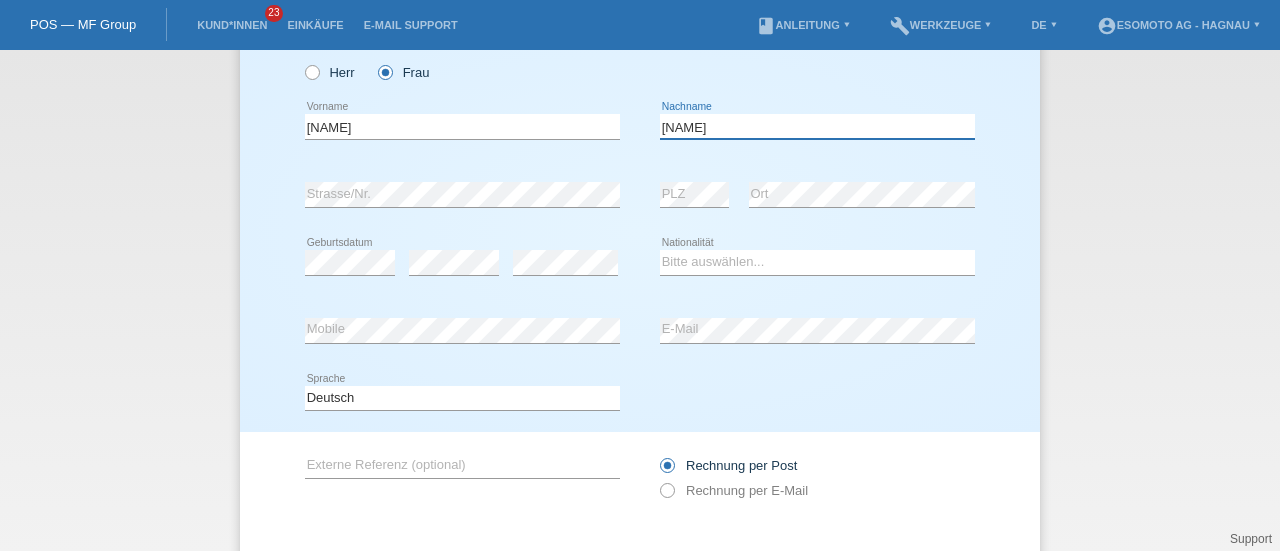 type on "Behlesi" 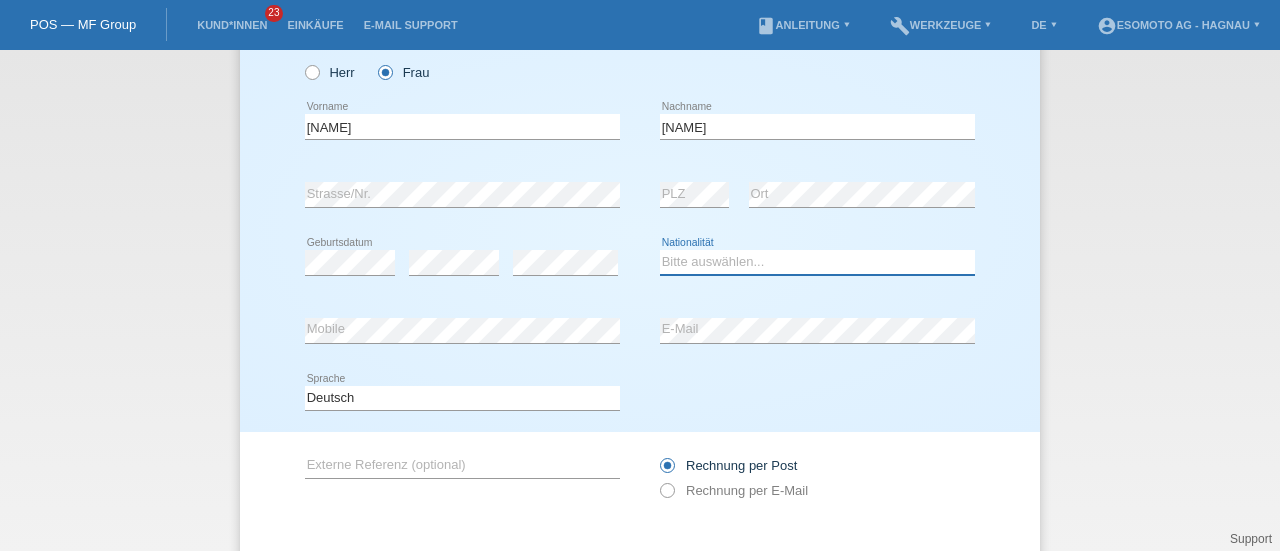 click on "Bitte auswählen...
Schweiz
Deutschland
Liechtenstein
Österreich
------------
Afghanistan
Ägypten
Åland
Albanien
Algerien" at bounding box center (817, 262) 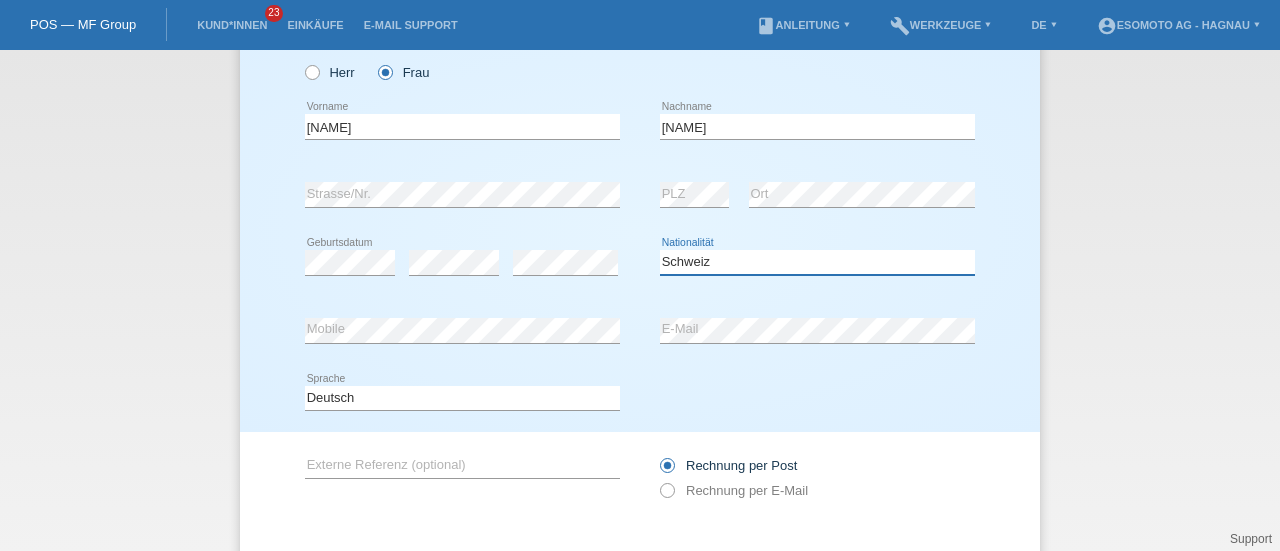 click on "Bitte auswählen...
Schweiz
Deutschland
Liechtenstein
Österreich
------------
Afghanistan
Ägypten
Åland
Albanien
Algerien" at bounding box center (817, 262) 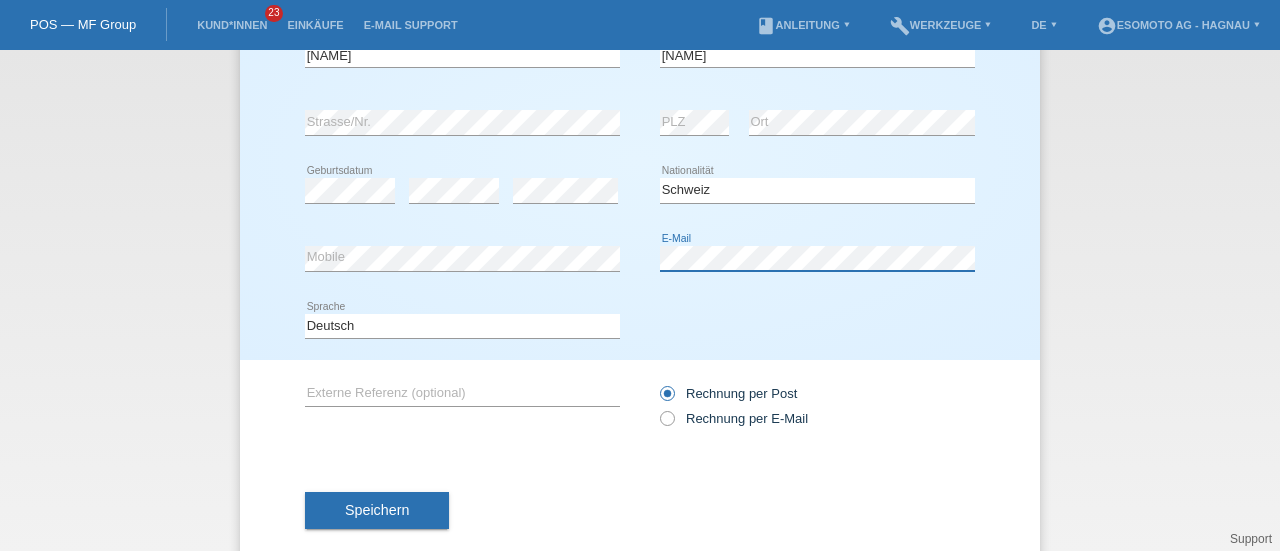 scroll, scrollTop: 216, scrollLeft: 0, axis: vertical 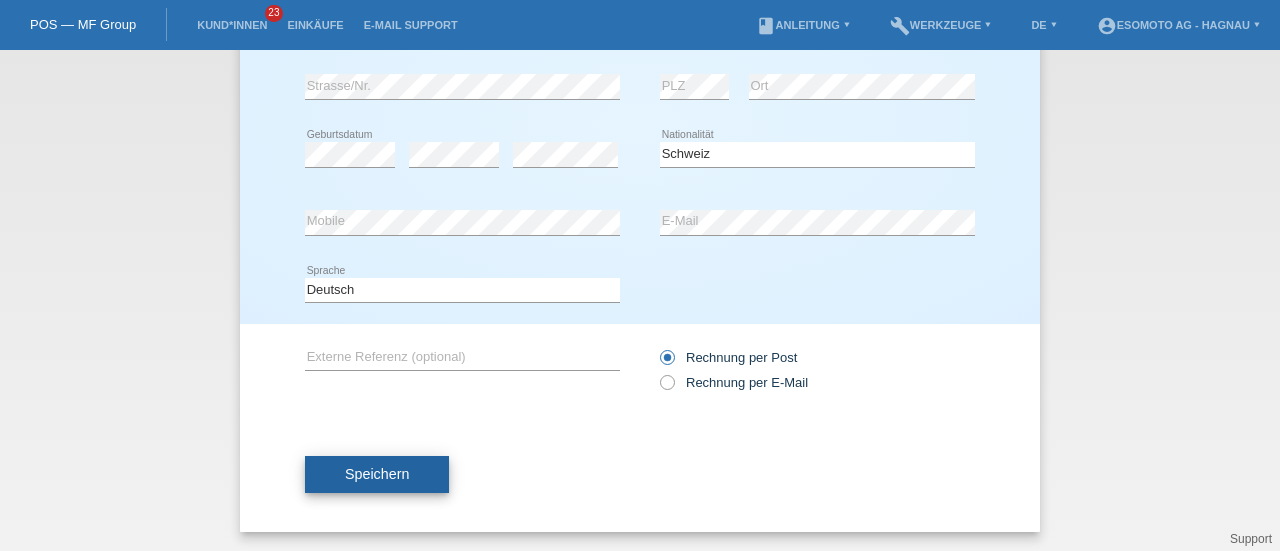 click on "Speichern" at bounding box center (377, 474) 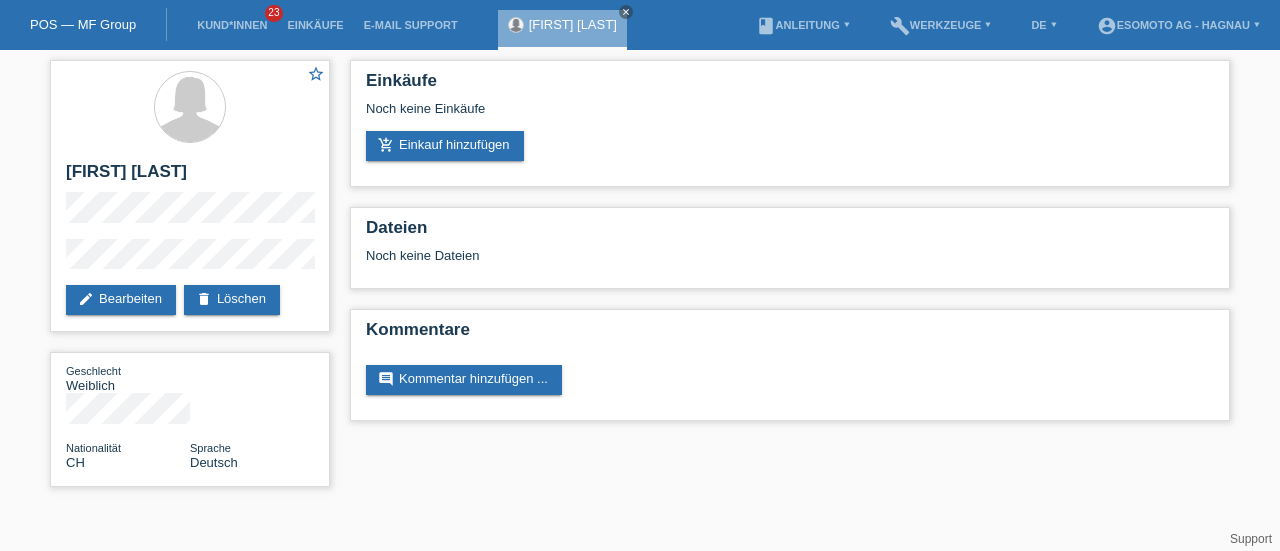 scroll, scrollTop: 0, scrollLeft: 0, axis: both 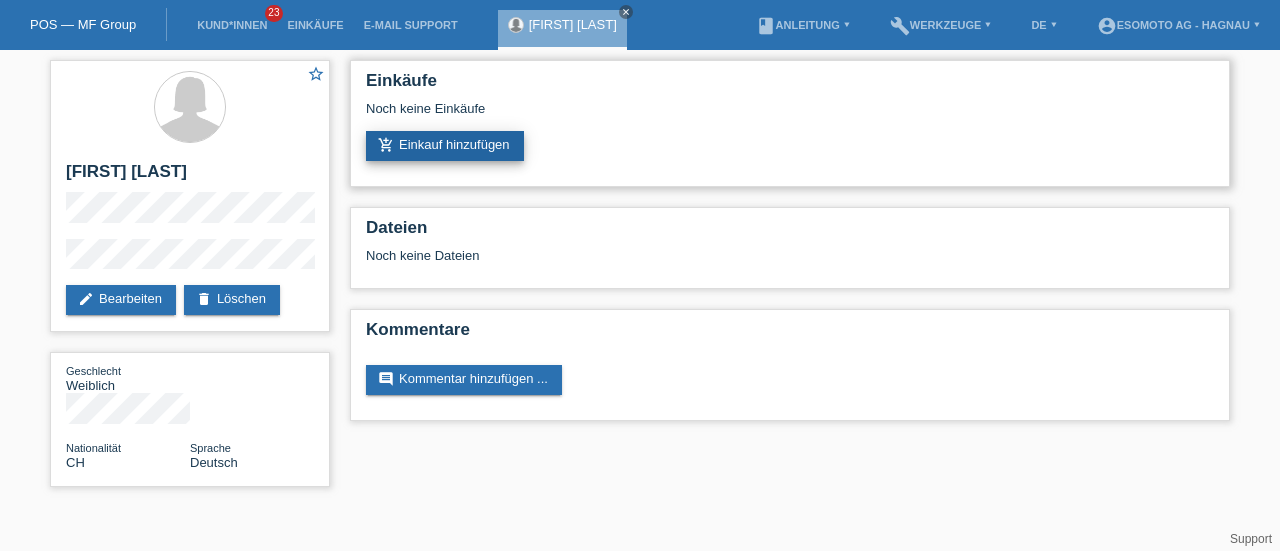 click on "add_shopping_cart  Einkauf hinzufügen" at bounding box center [445, 146] 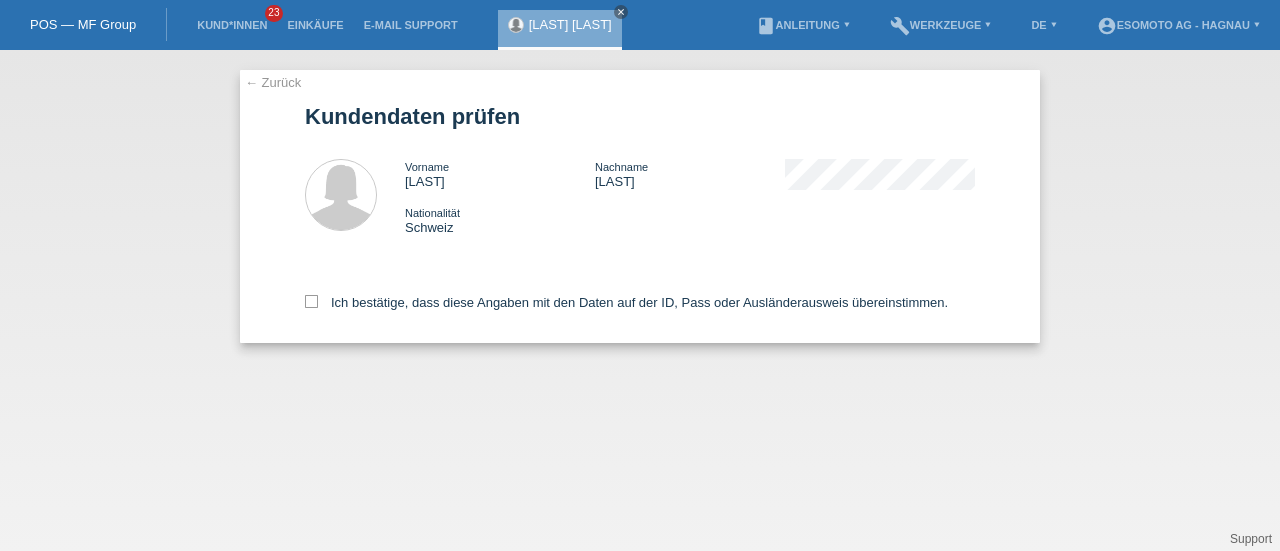 scroll, scrollTop: 0, scrollLeft: 0, axis: both 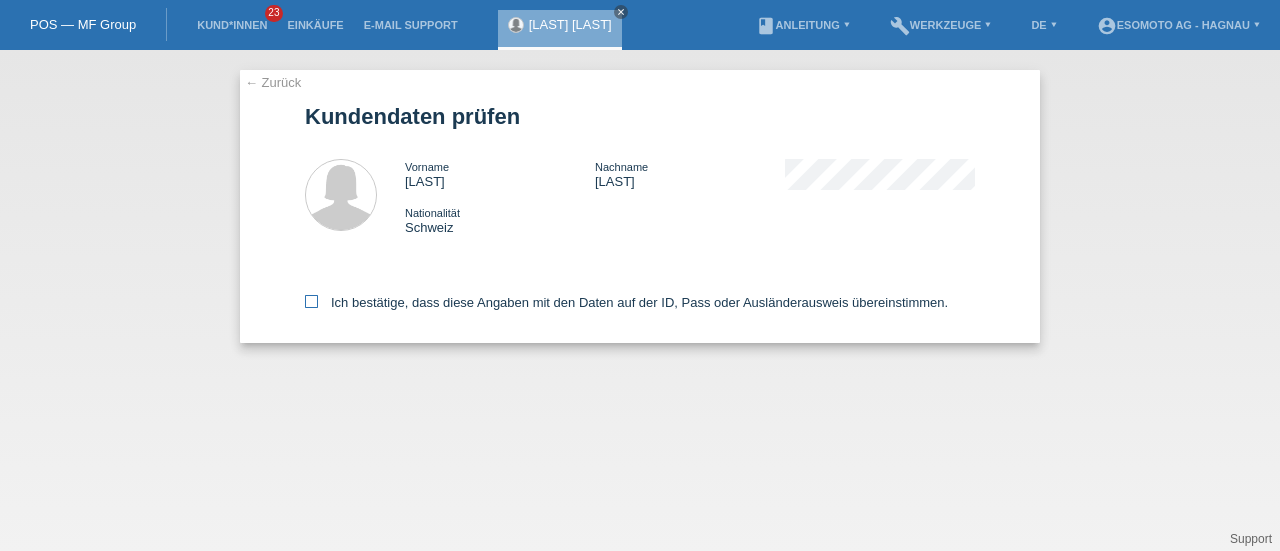 click at bounding box center (311, 301) 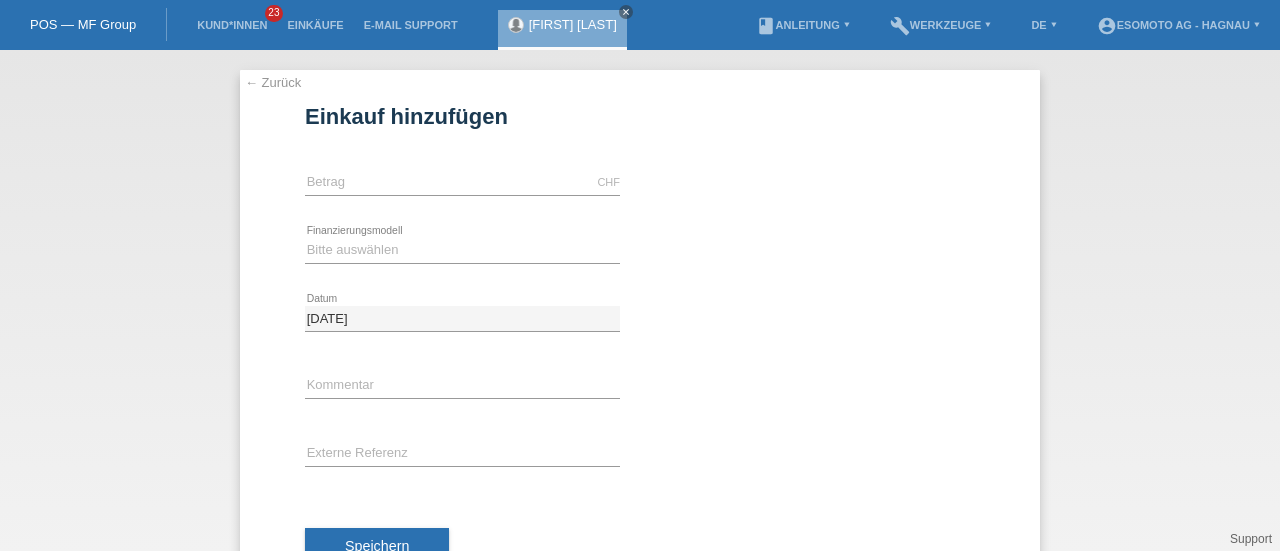scroll, scrollTop: 0, scrollLeft: 0, axis: both 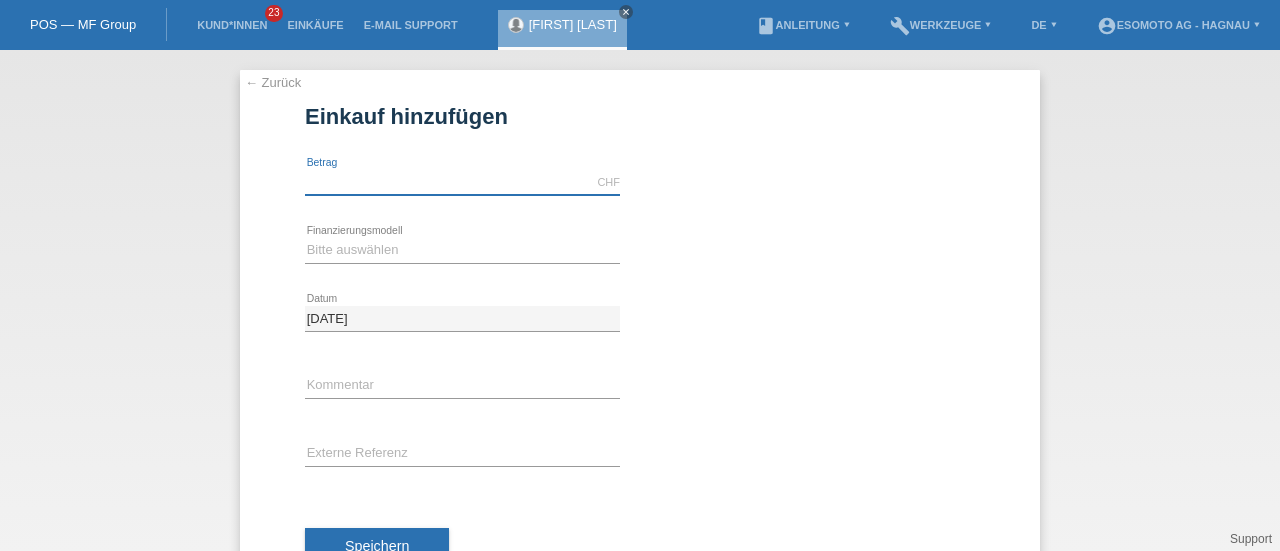 click on "CHF
error
Betrag" at bounding box center (462, 183) 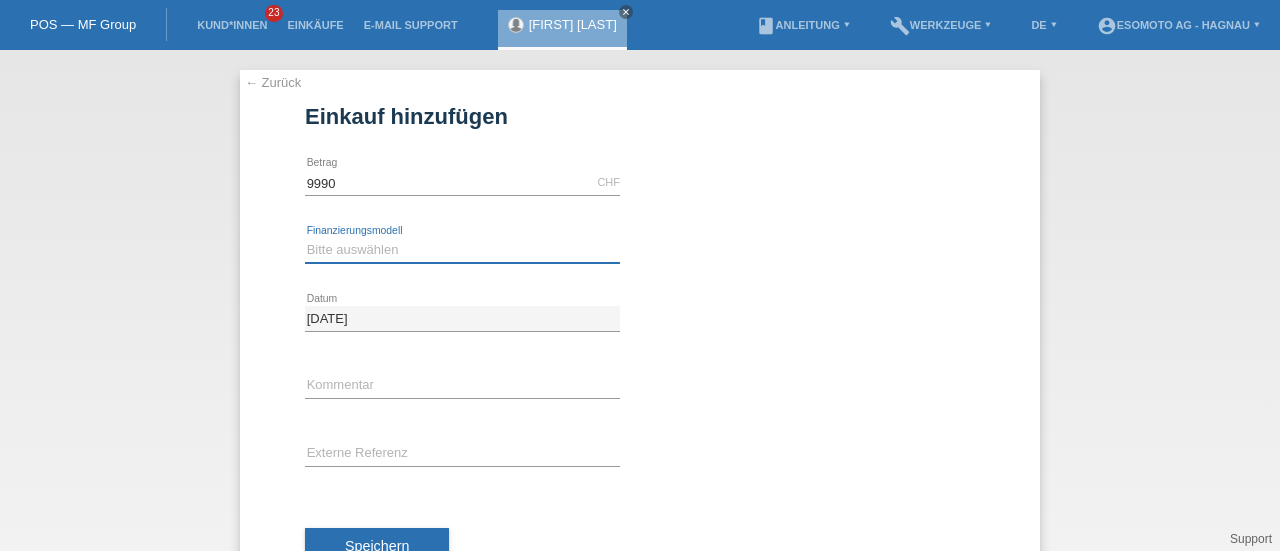 type on "9990.00" 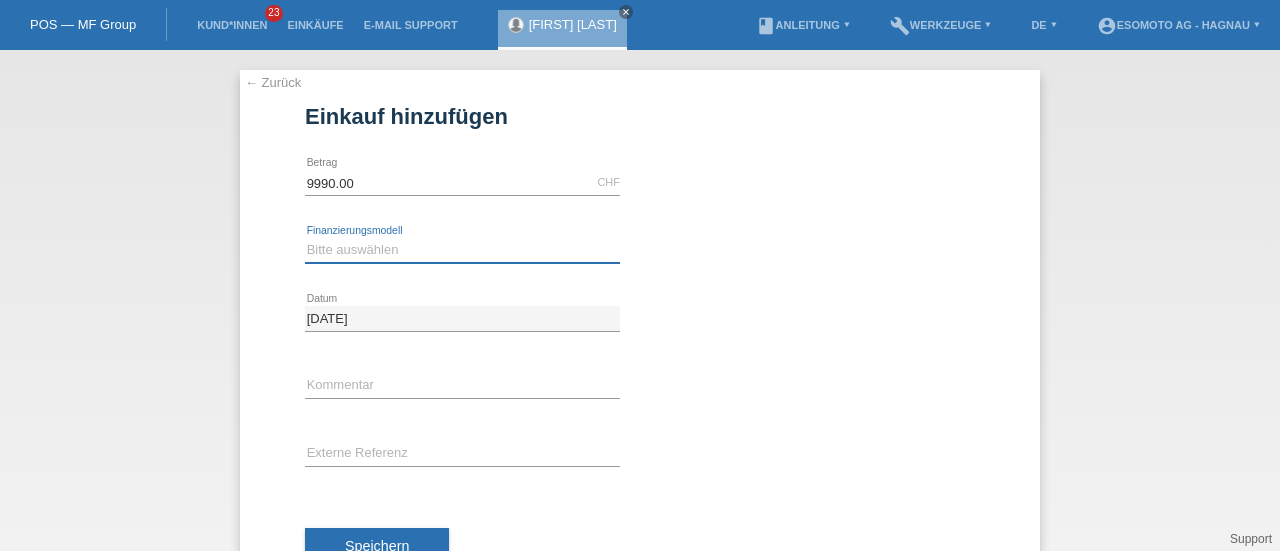 click on "Bitte auswählen
Fixe Raten
Kauf auf Rechnung mit Teilzahlungsoption" at bounding box center [462, 250] 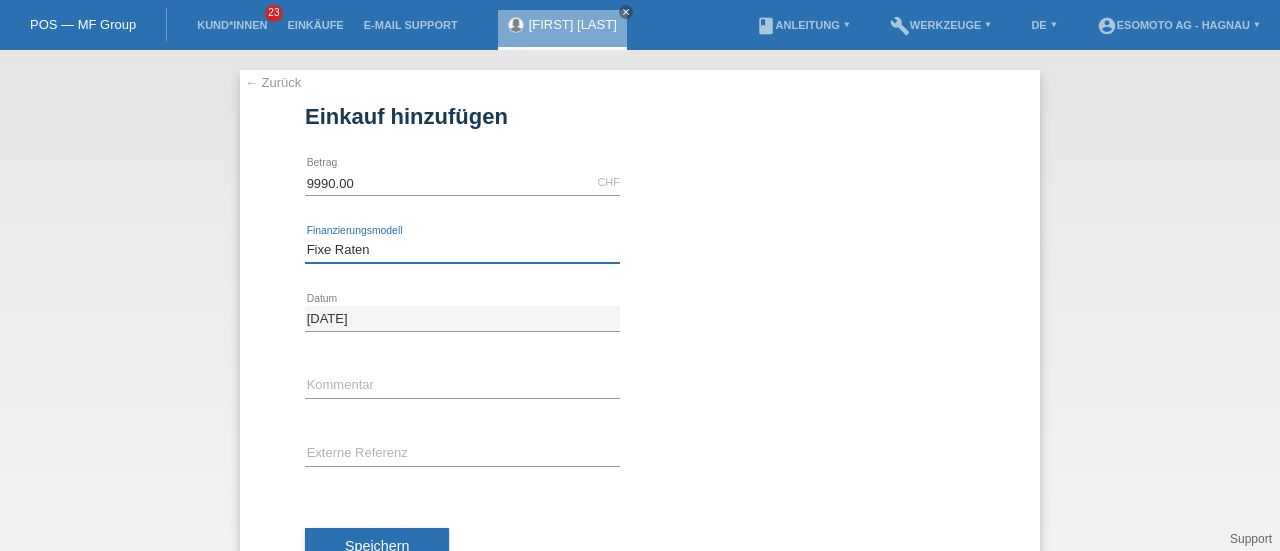 click on "Bitte auswählen
Fixe Raten
Kauf auf Rechnung mit Teilzahlungsoption" at bounding box center (462, 250) 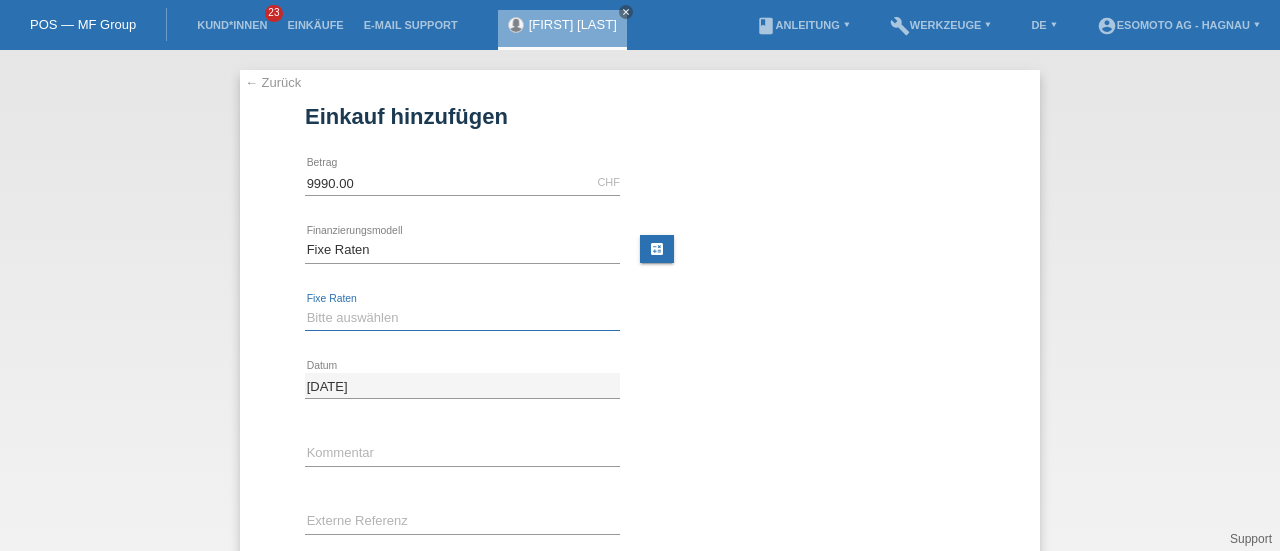 click on "Bitte auswählen
12 Raten
24 Raten
36 Raten
48 Raten" at bounding box center [462, 318] 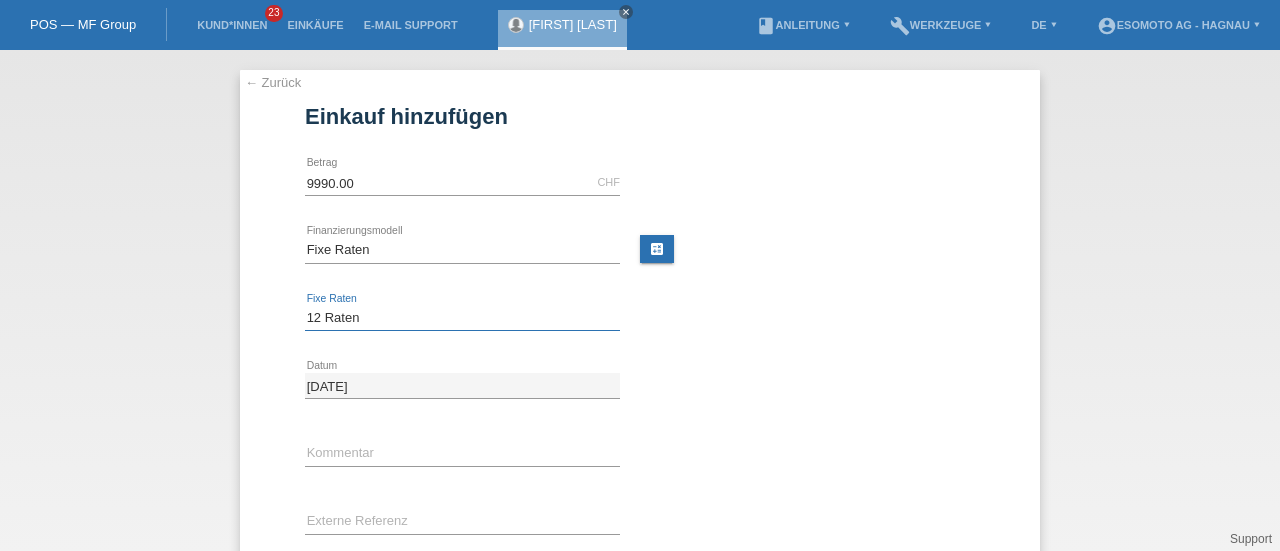 click on "Bitte auswählen
12 Raten
24 Raten
36 Raten
48 Raten" at bounding box center [462, 318] 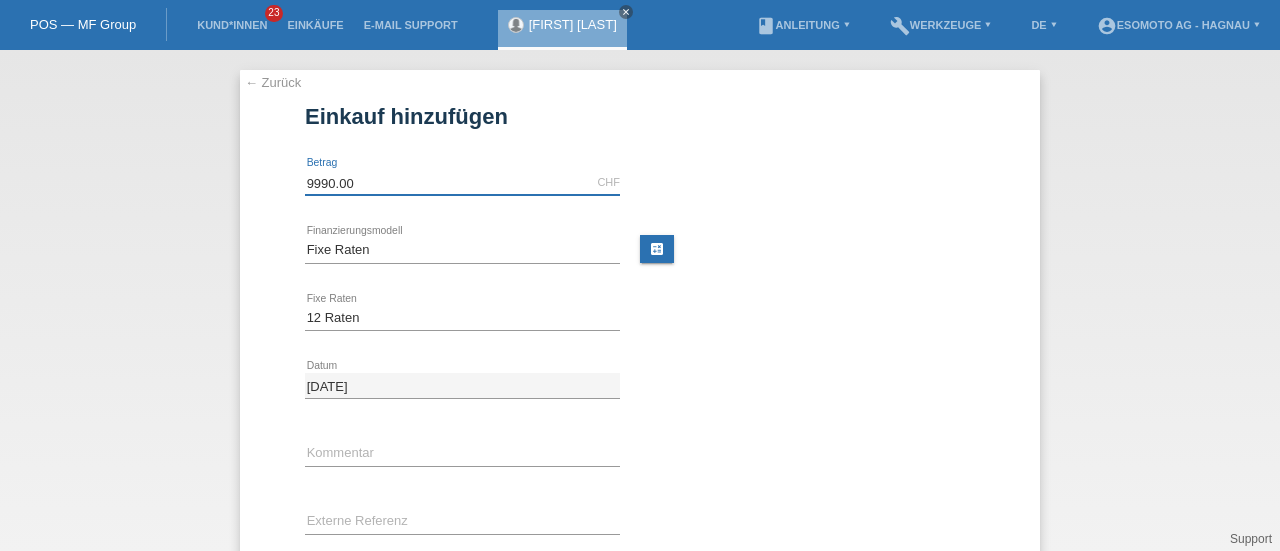click on "9990.00" at bounding box center [462, 182] 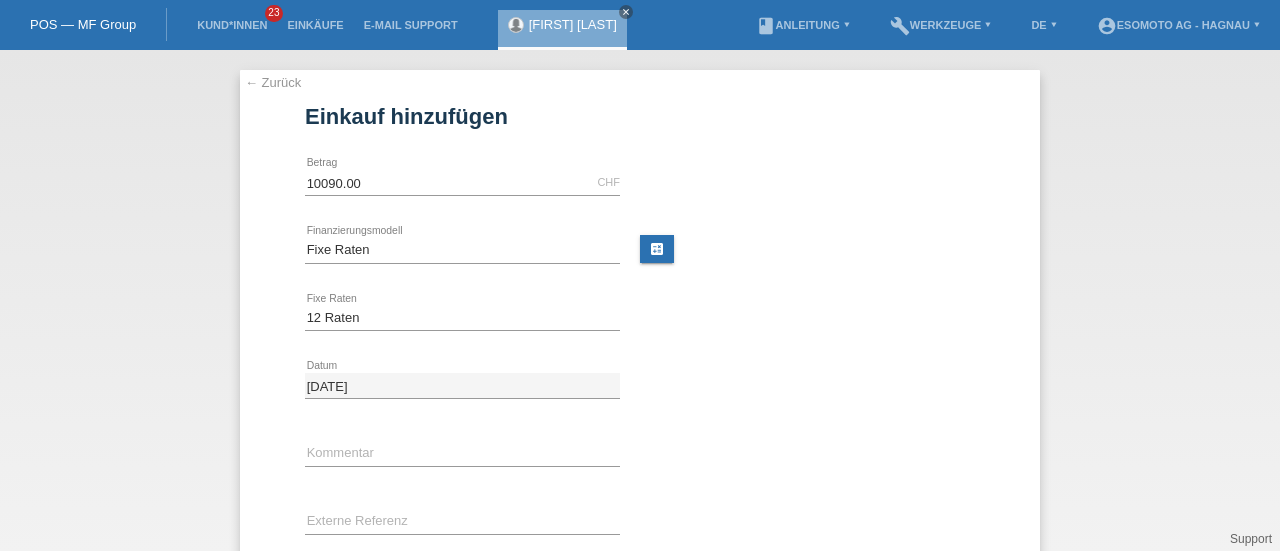 click at bounding box center (817, 156) 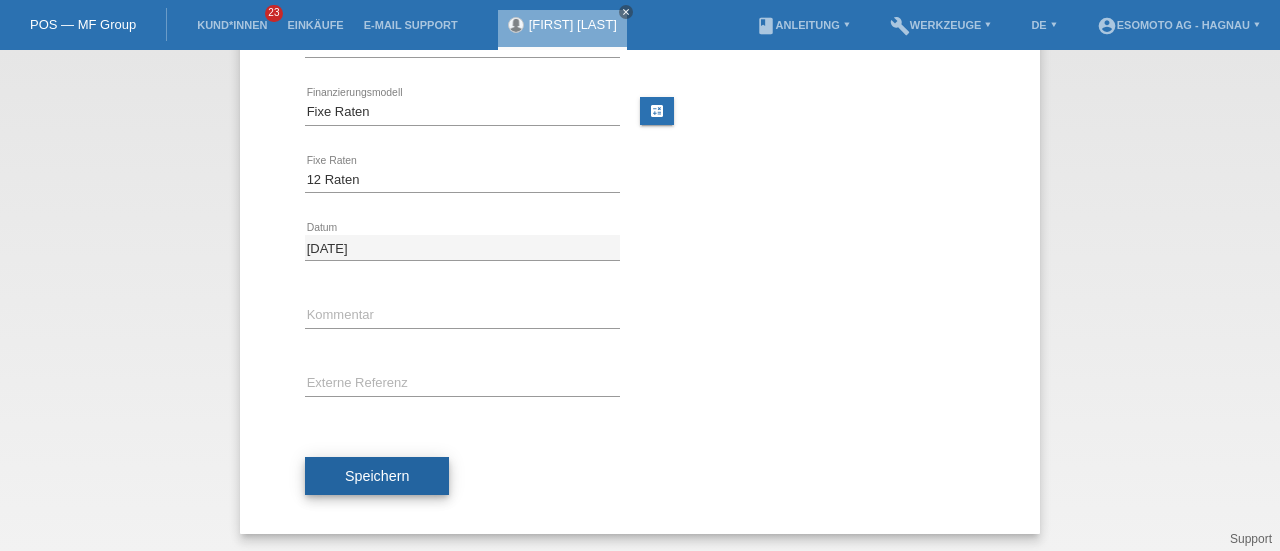 click on "Speichern" at bounding box center [377, 476] 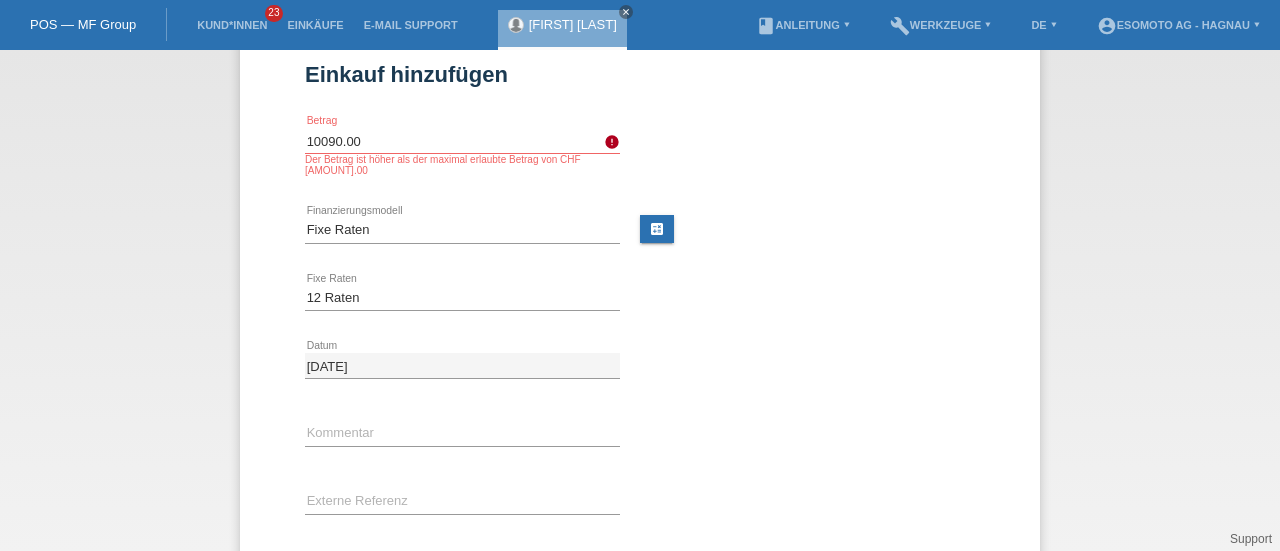 scroll, scrollTop: 30, scrollLeft: 0, axis: vertical 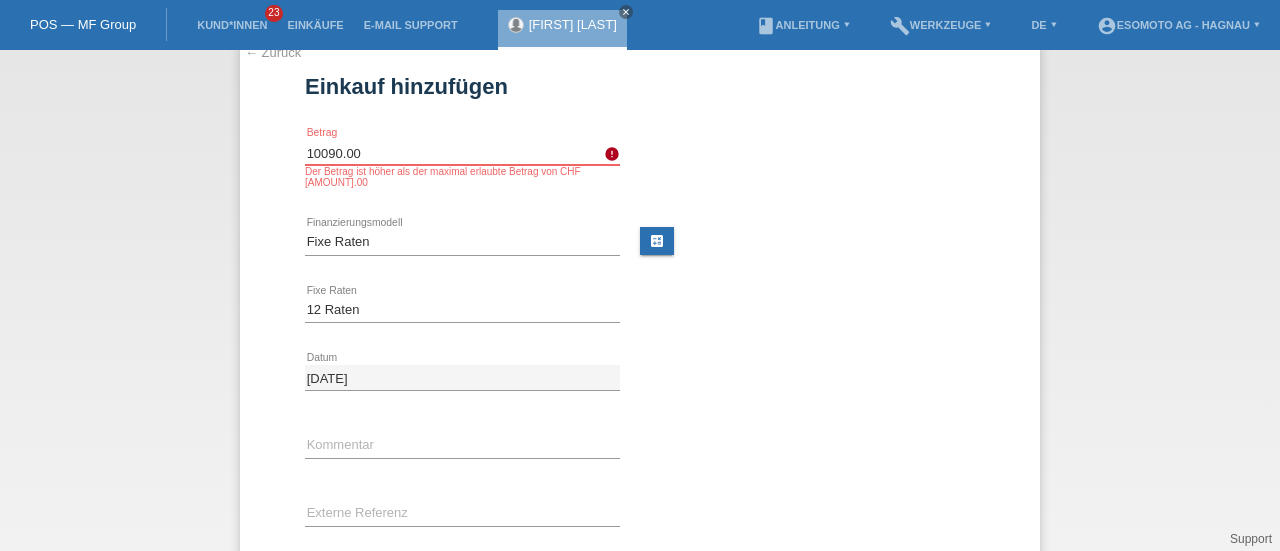 click on "10090.00" at bounding box center (462, 152) 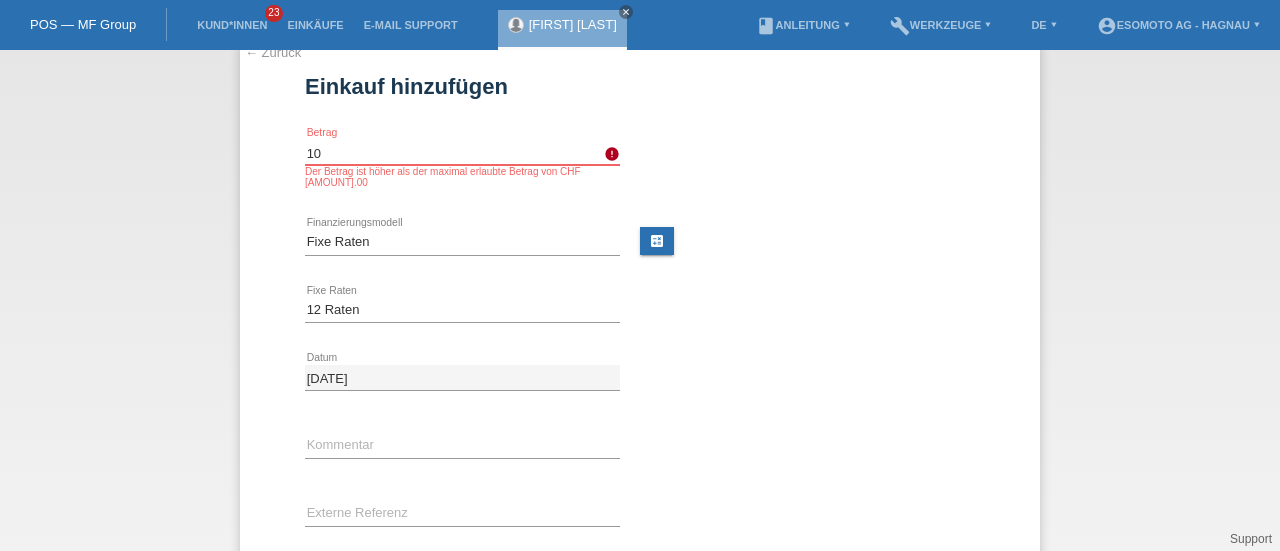 type on "1" 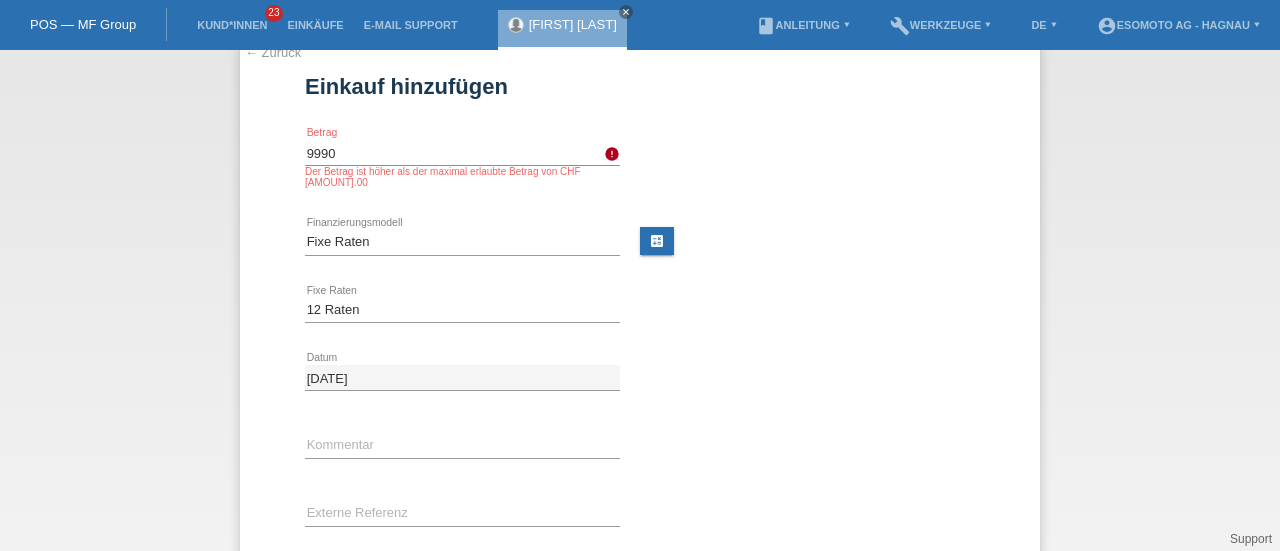 type on "9990.00" 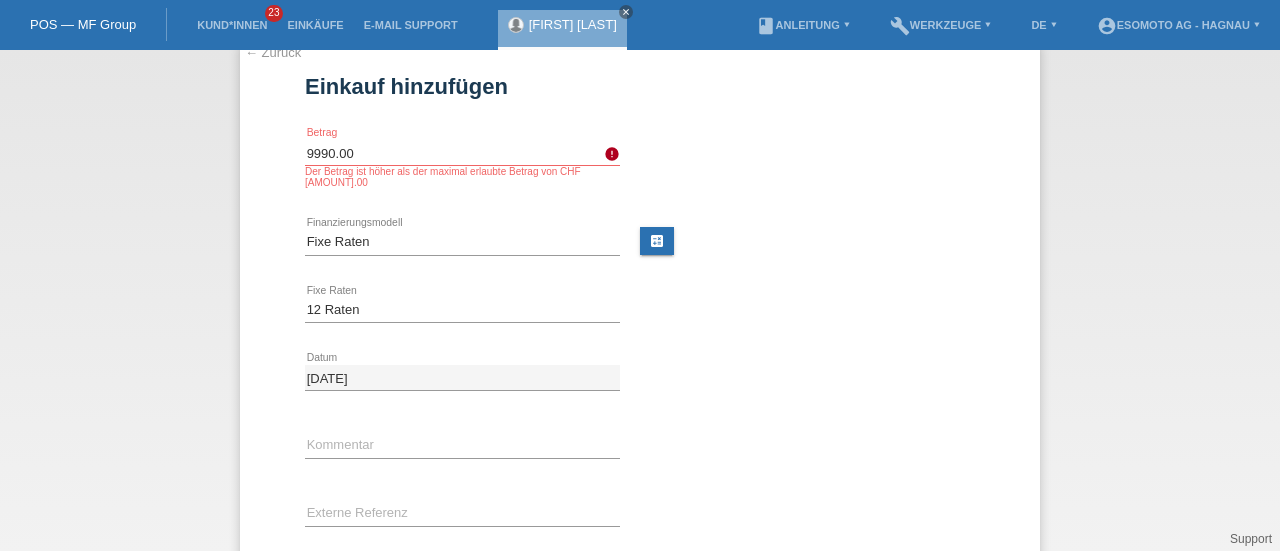 click on "9990.00
CHF
error
Betrag
Der Betrag ist höher als der maximal erlaubte Betrag von CHF 10'000.00" at bounding box center (640, 164) 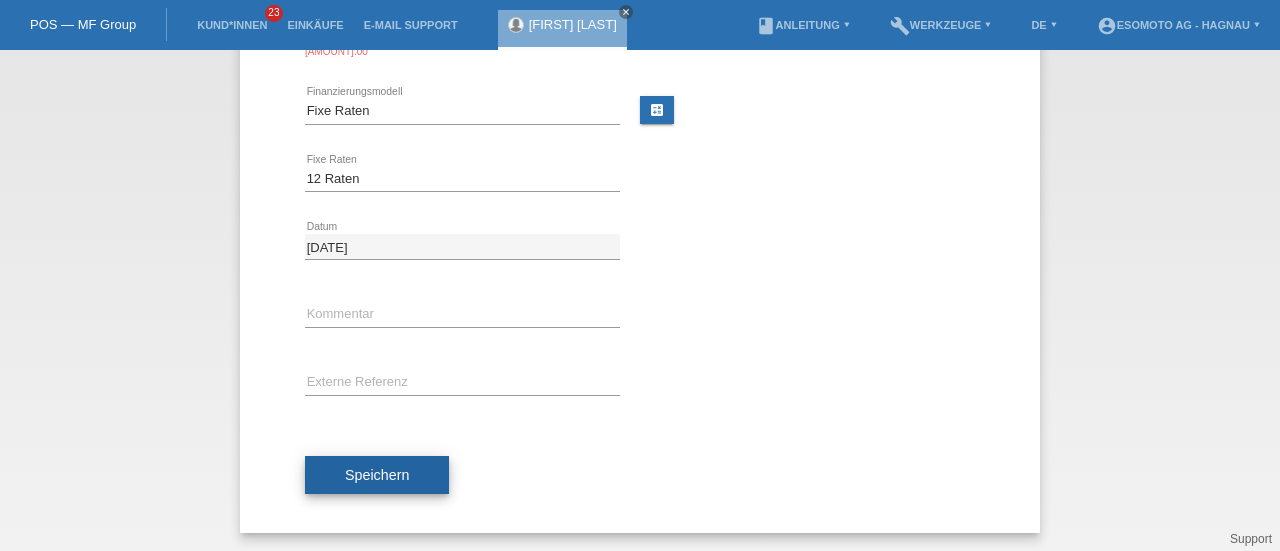 click on "Speichern" at bounding box center [377, 475] 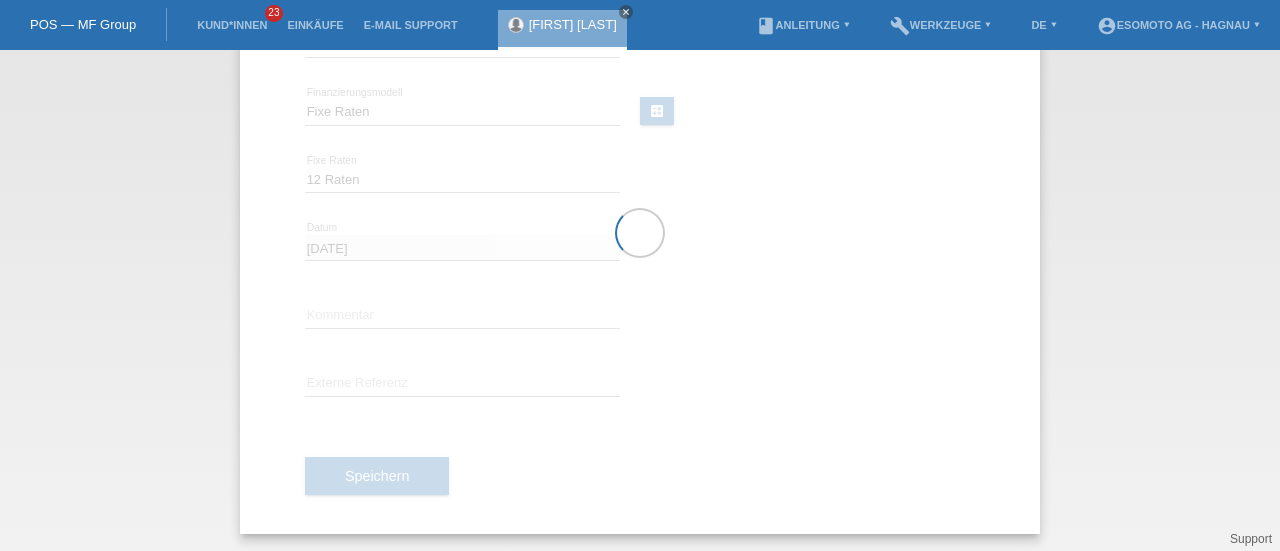 scroll, scrollTop: 0, scrollLeft: 0, axis: both 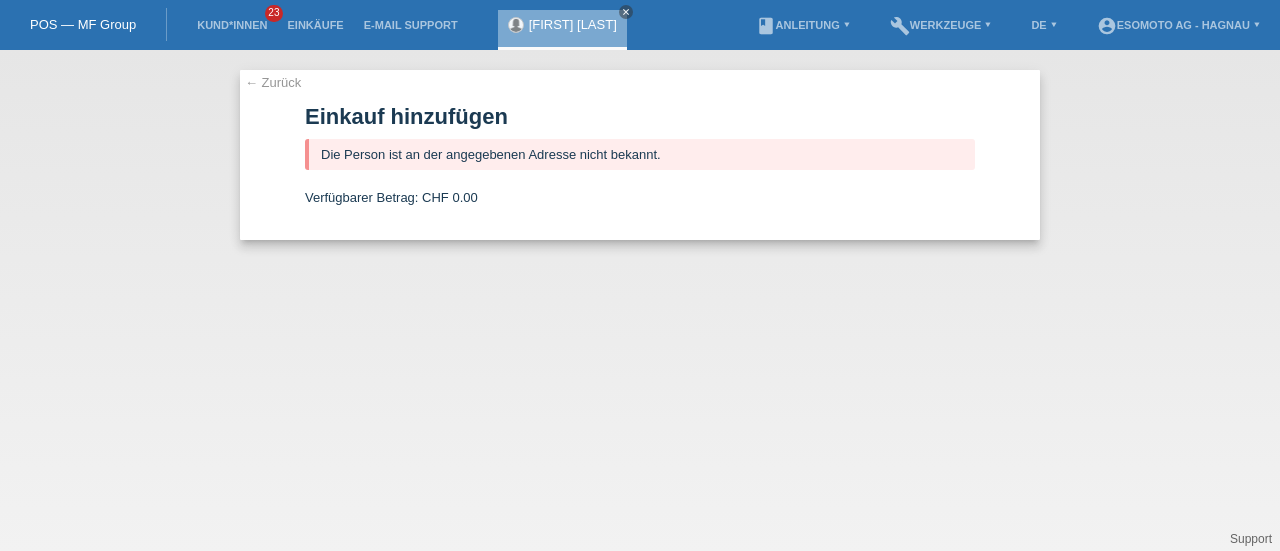 click on "← Zurück" at bounding box center (273, 82) 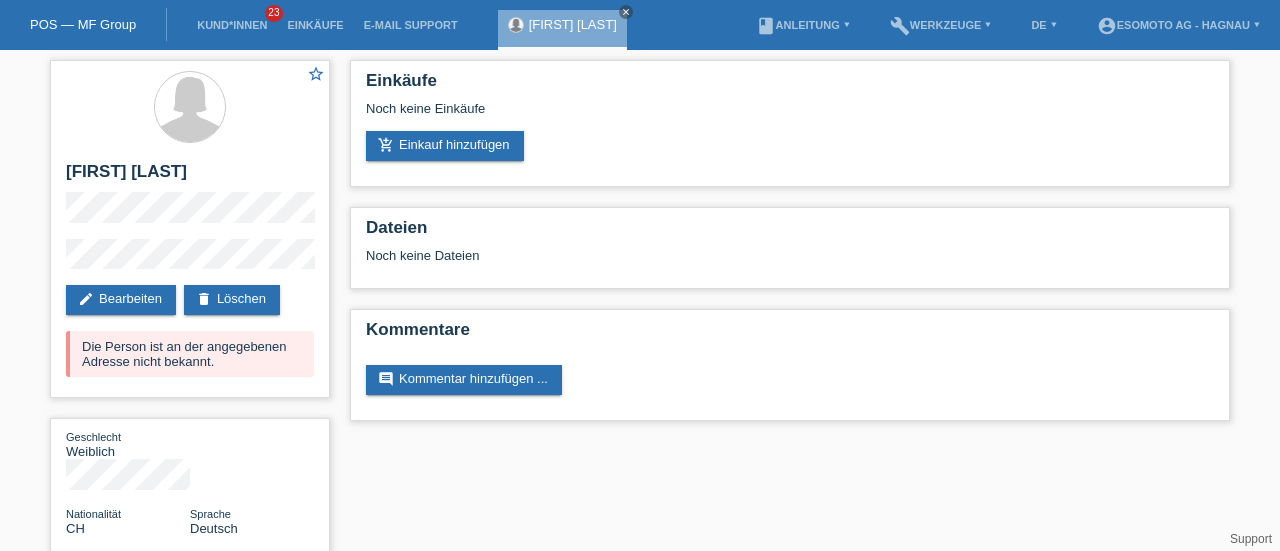 scroll, scrollTop: 0, scrollLeft: 0, axis: both 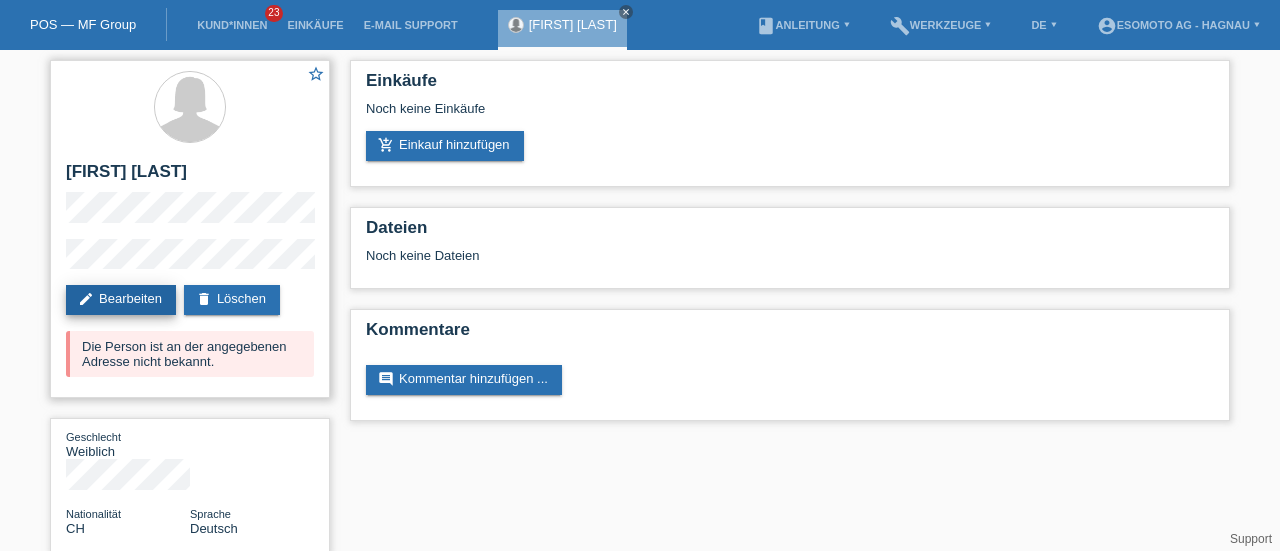 click on "edit  Bearbeiten" at bounding box center (121, 300) 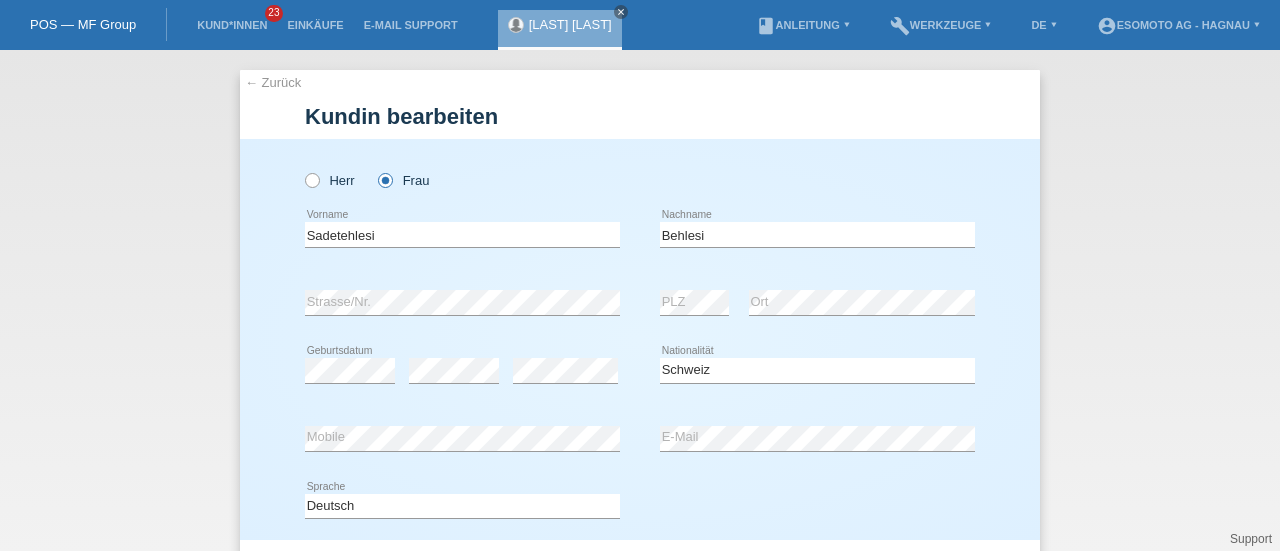 select on "CH" 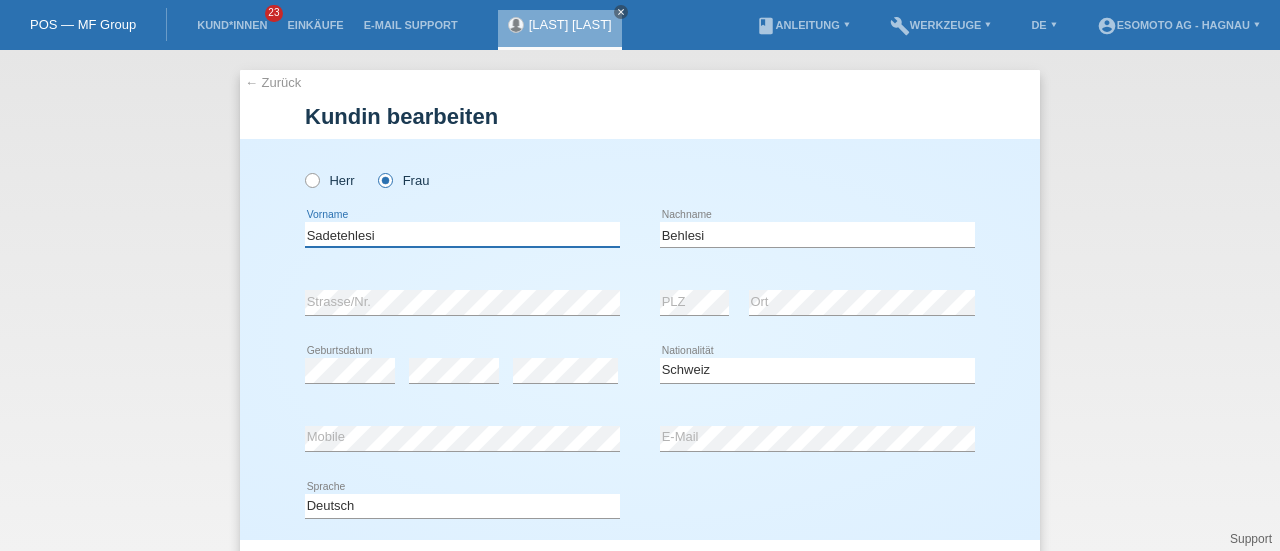 click on "Sadetehlesi" at bounding box center [462, 234] 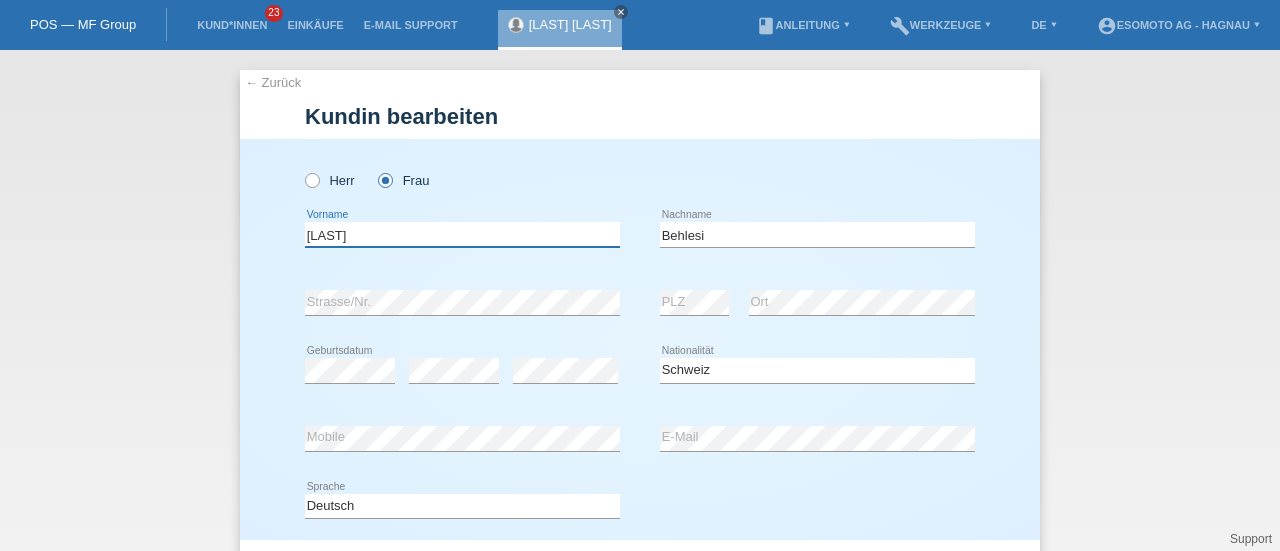 type on "[LAST]" 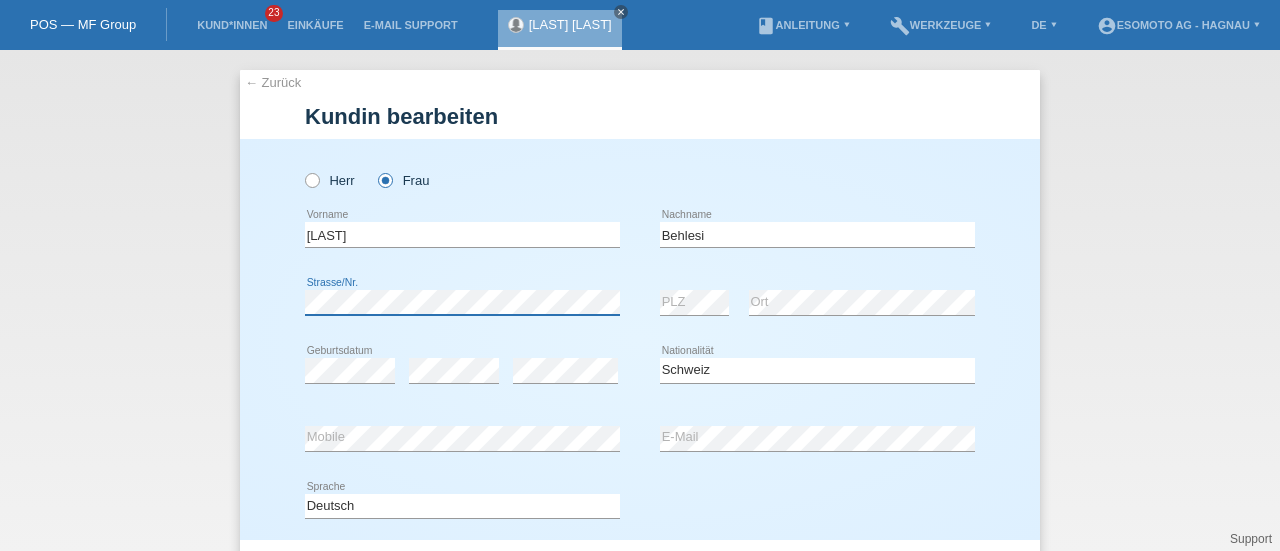 click on "Herr
Frau
[FIRST]
error
Vorname" at bounding box center (640, 339) 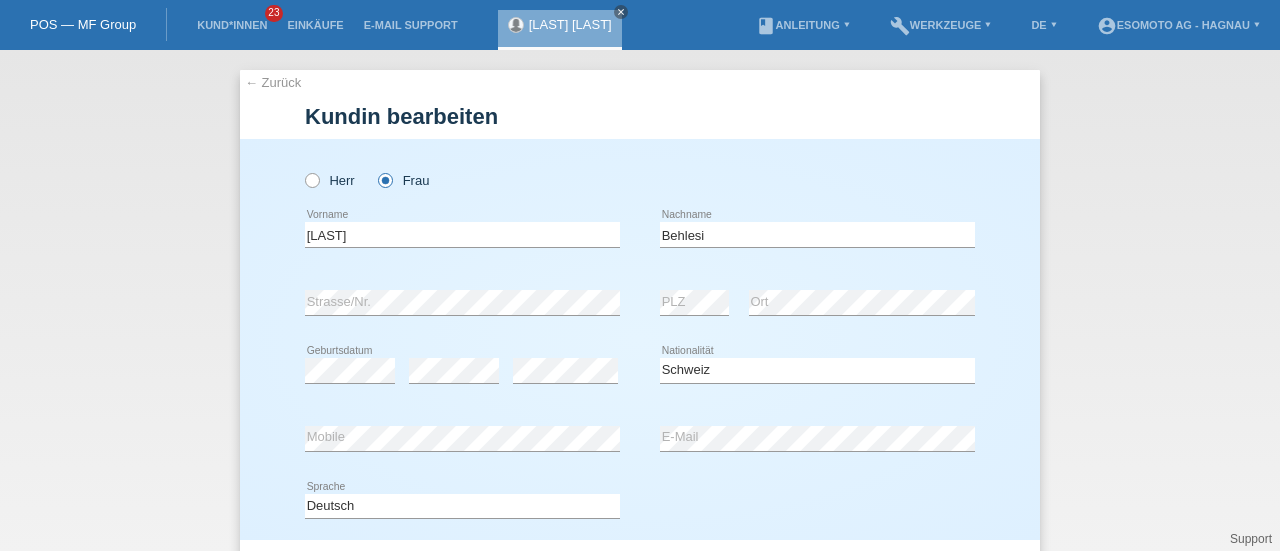 click on "error
Strasse/Nr." at bounding box center (462, 303) 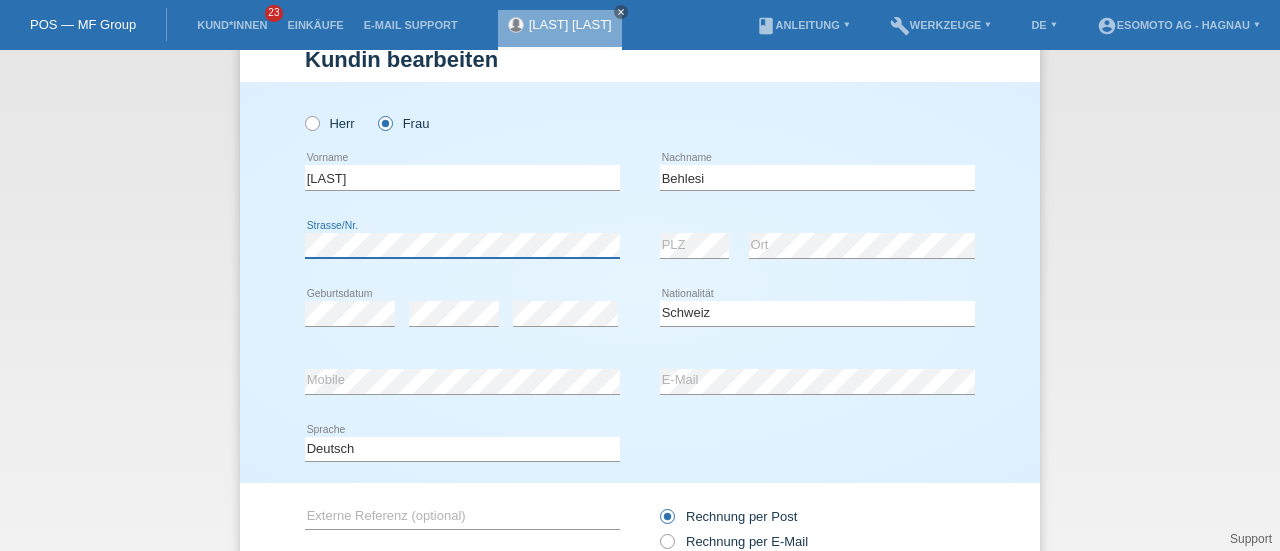 scroll, scrollTop: 216, scrollLeft: 0, axis: vertical 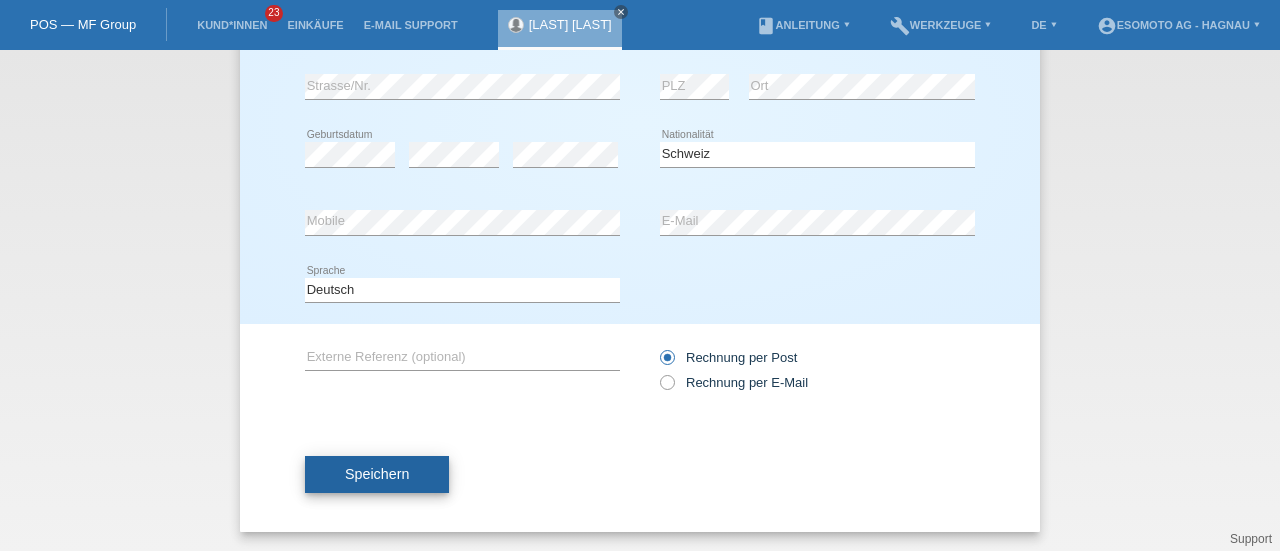 click on "Speichern" at bounding box center [377, 474] 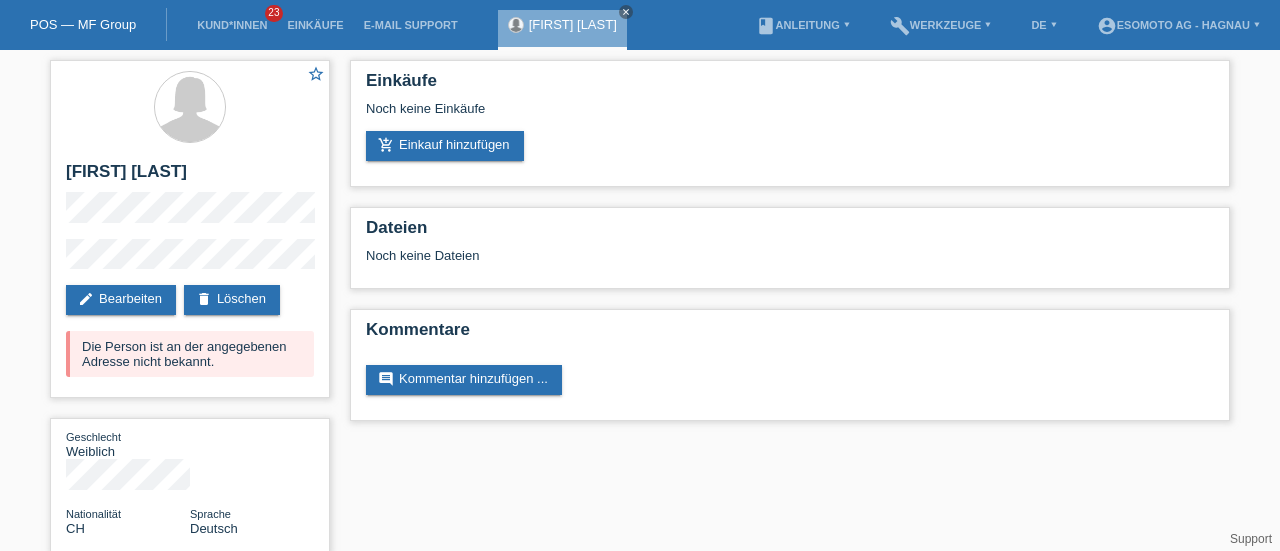 scroll, scrollTop: 0, scrollLeft: 0, axis: both 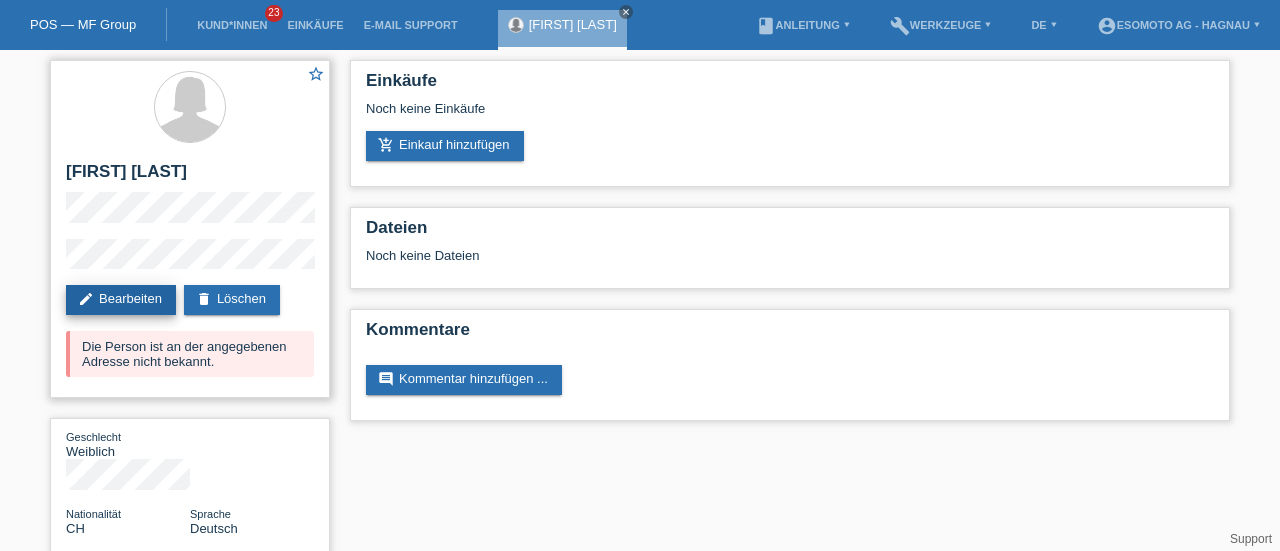 click on "edit  Bearbeiten" at bounding box center (121, 300) 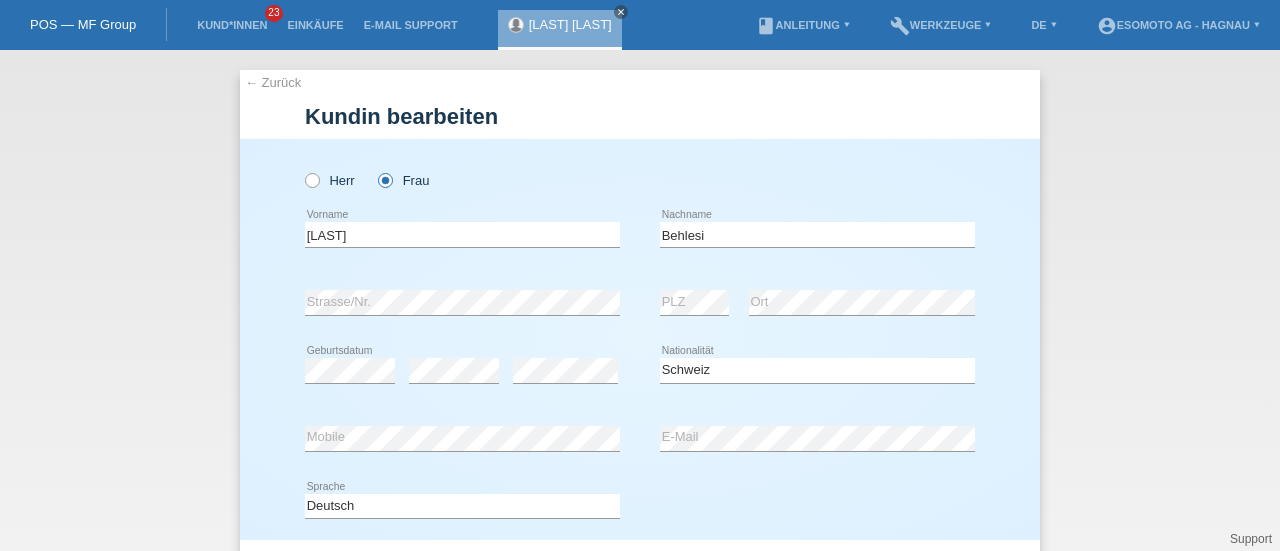 select on "CH" 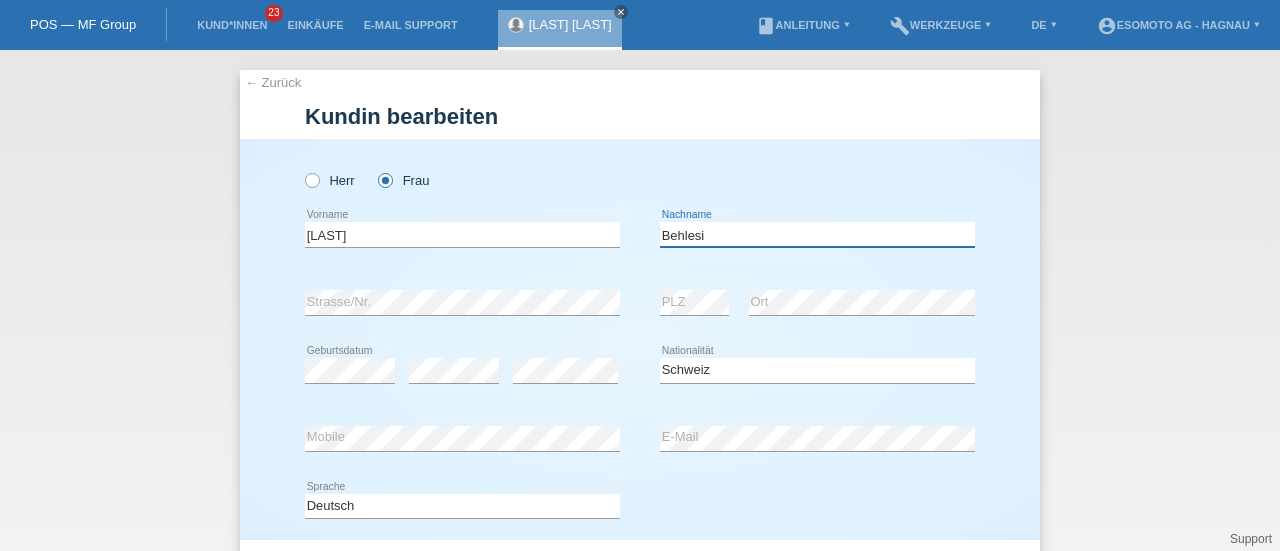 click on "Behlesi" at bounding box center (817, 234) 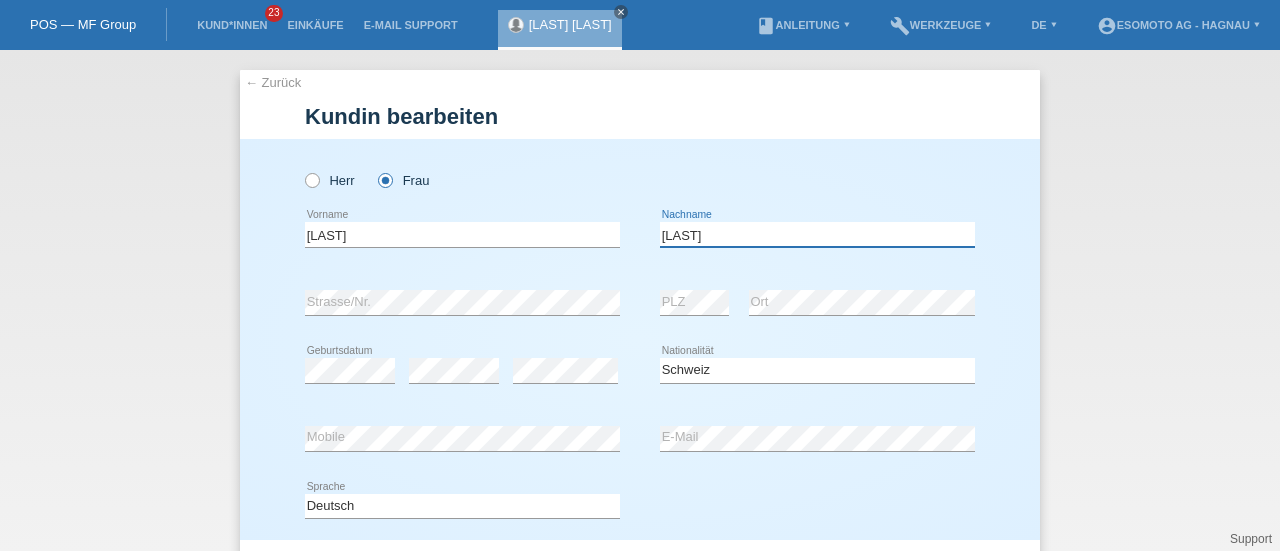 scroll, scrollTop: 216, scrollLeft: 0, axis: vertical 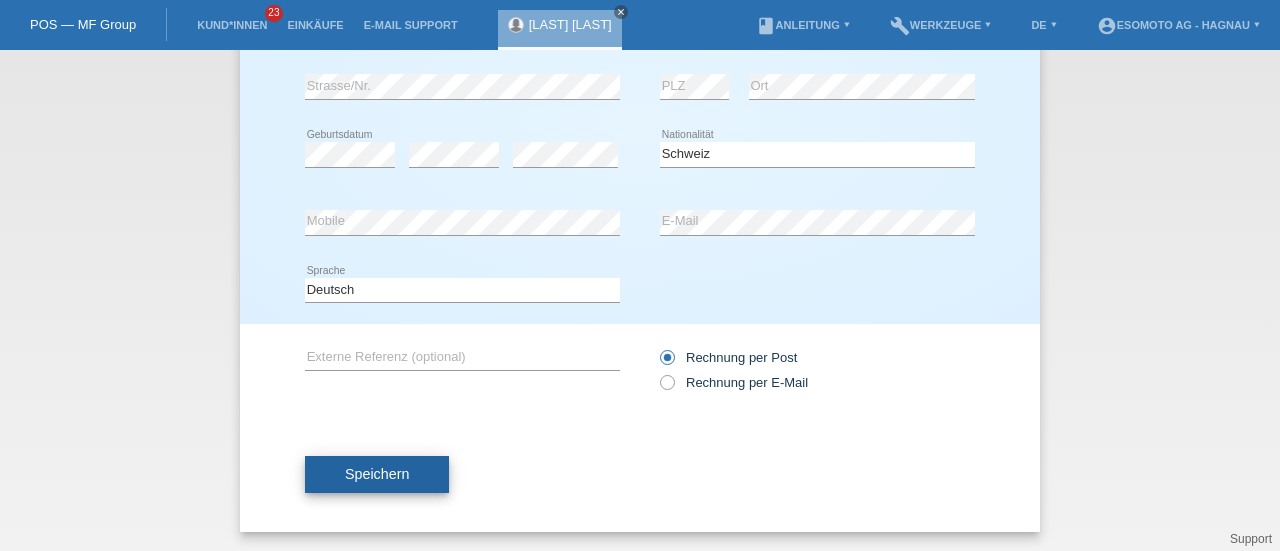 type on "[NAME]" 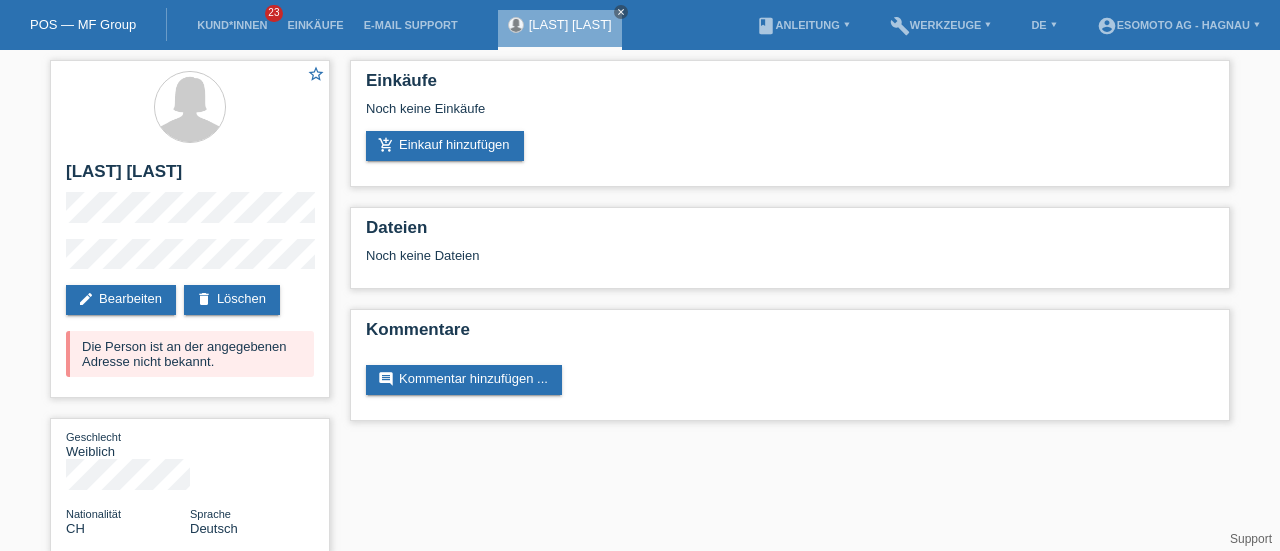 scroll, scrollTop: 0, scrollLeft: 0, axis: both 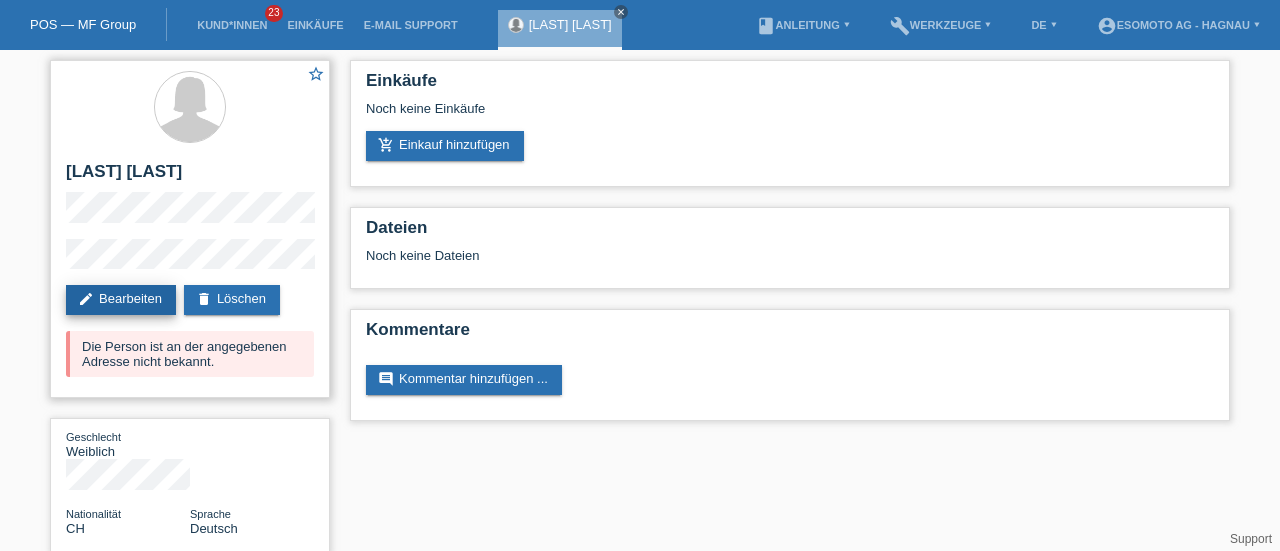 click on "edit  Bearbeiten" at bounding box center [121, 300] 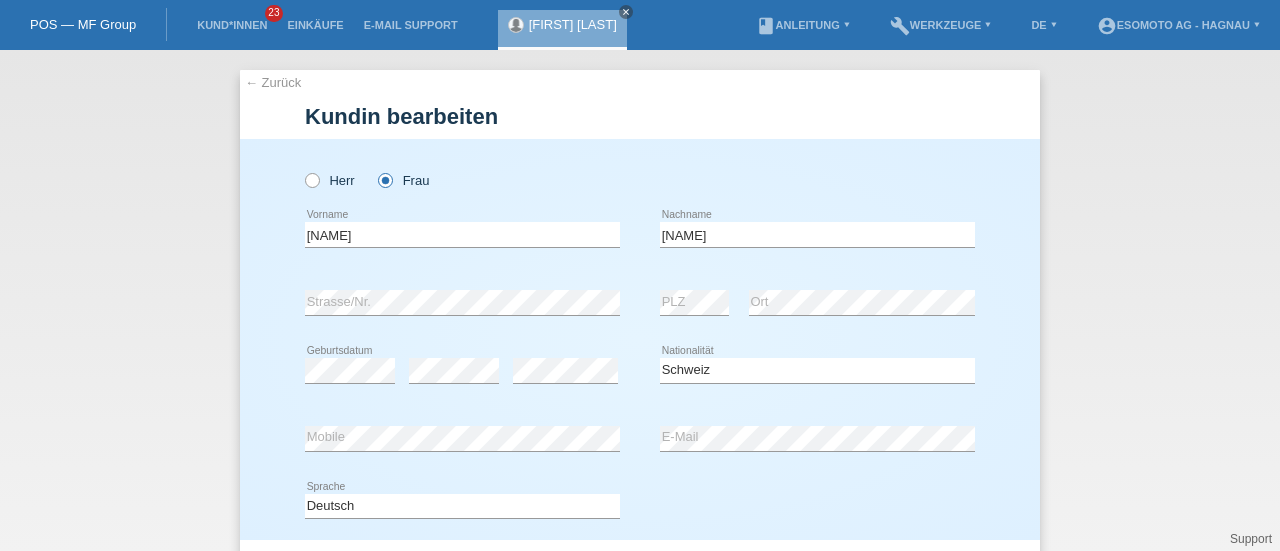 select on "CH" 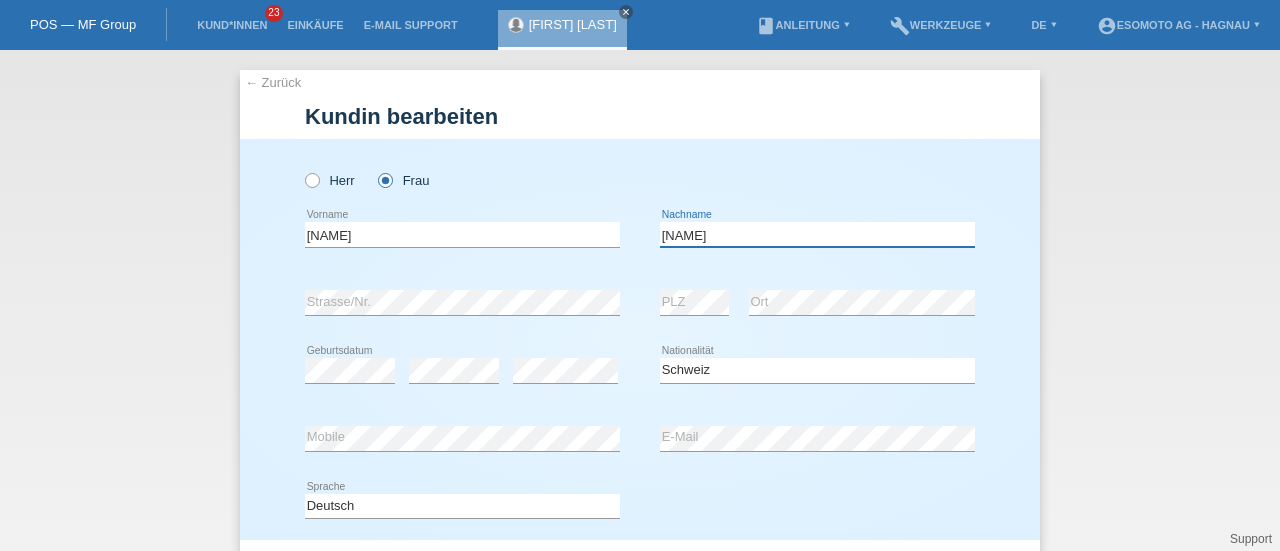 click on "[NAME]" at bounding box center [817, 234] 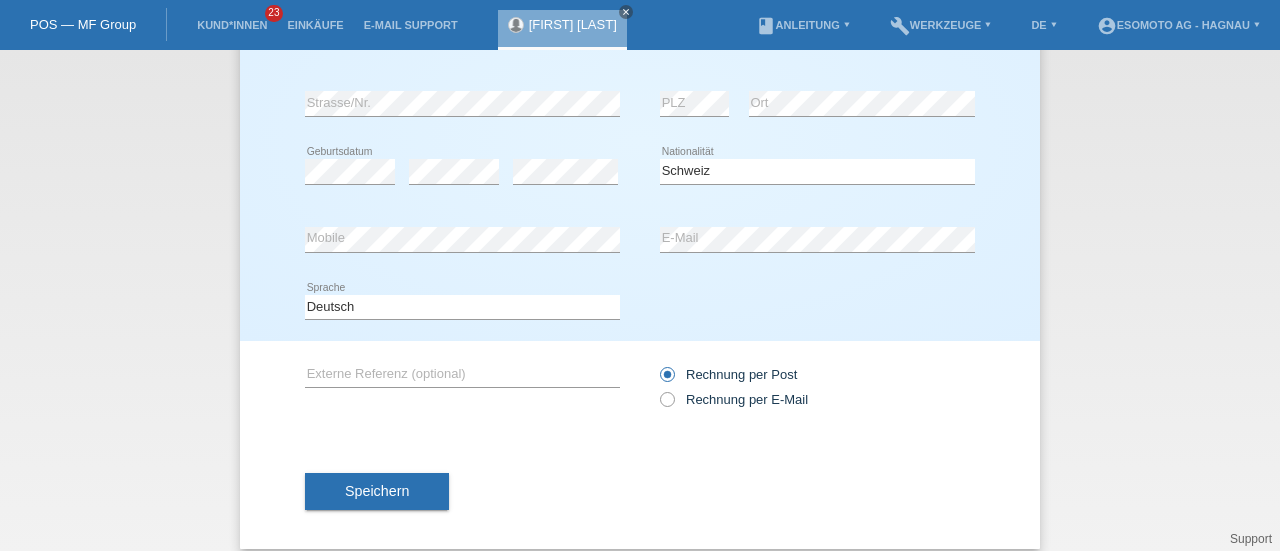 scroll, scrollTop: 200, scrollLeft: 0, axis: vertical 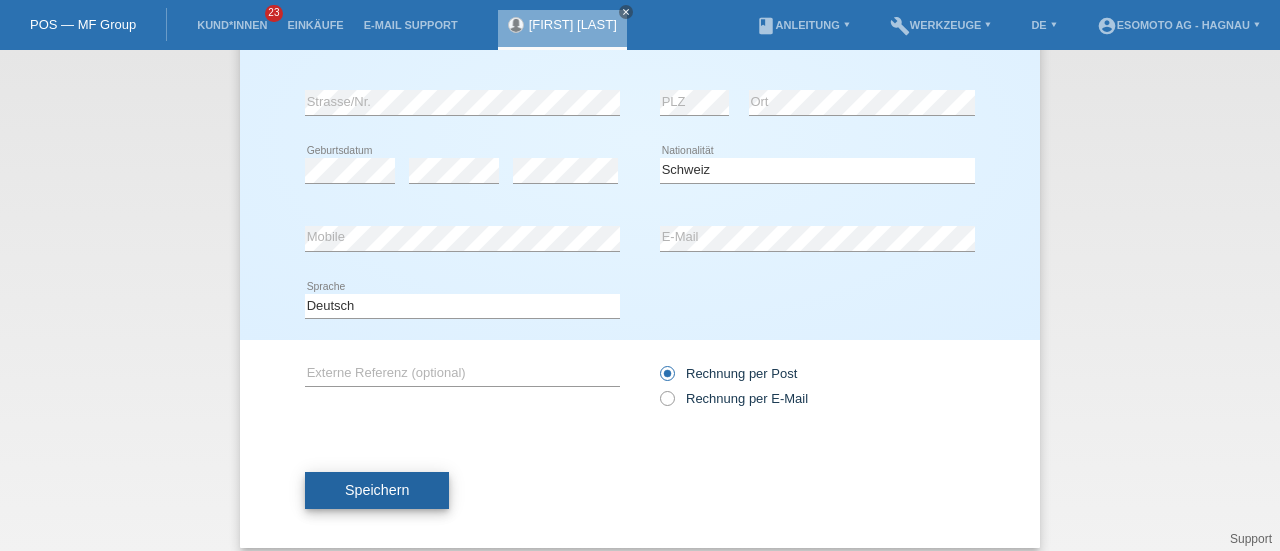 type on "[NAME]" 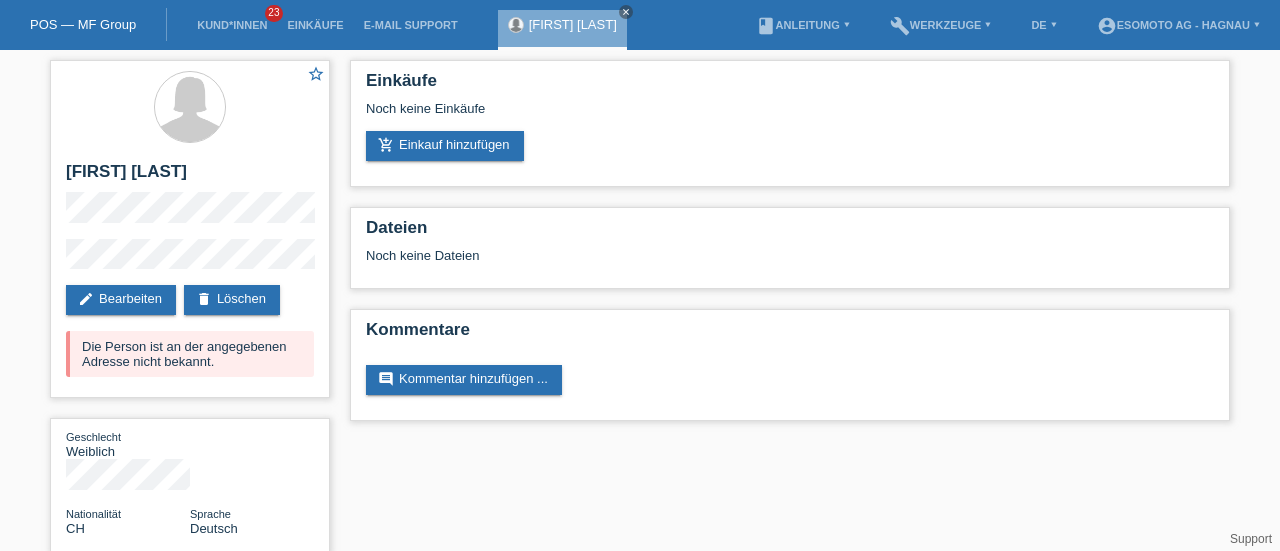 scroll, scrollTop: 0, scrollLeft: 0, axis: both 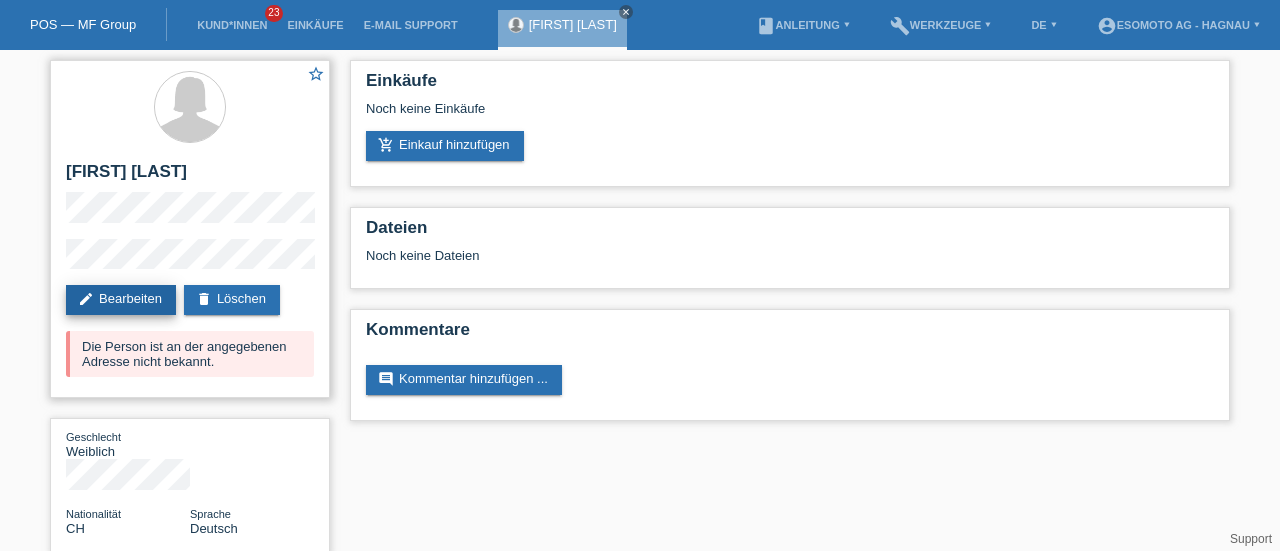 click on "edit  Bearbeiten" at bounding box center [121, 300] 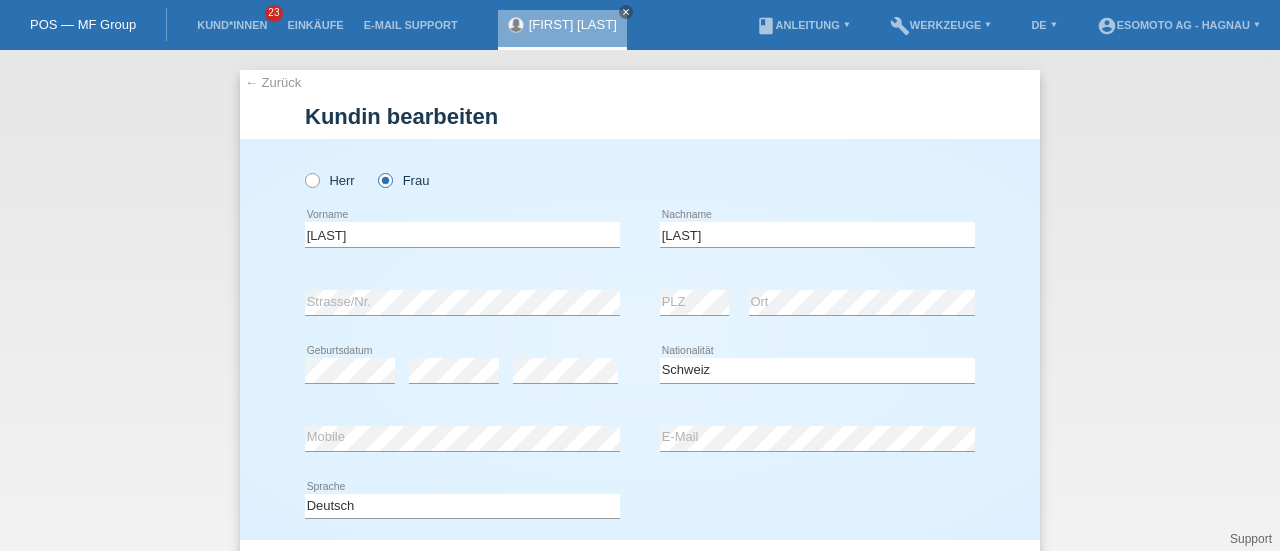 select on "CH" 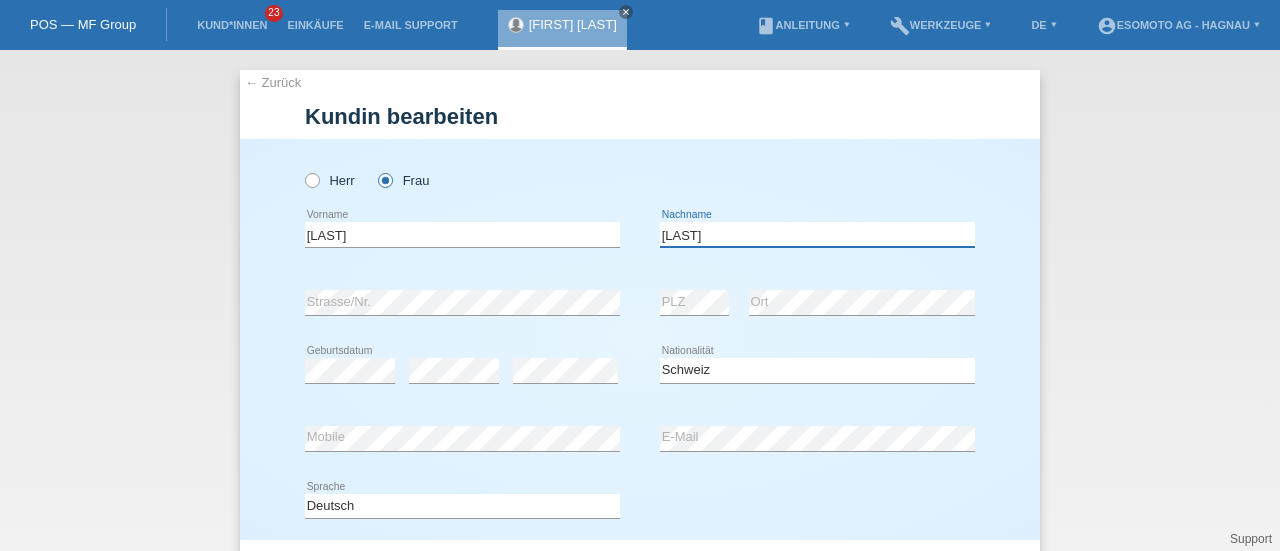 click on "[LAST]" at bounding box center (817, 234) 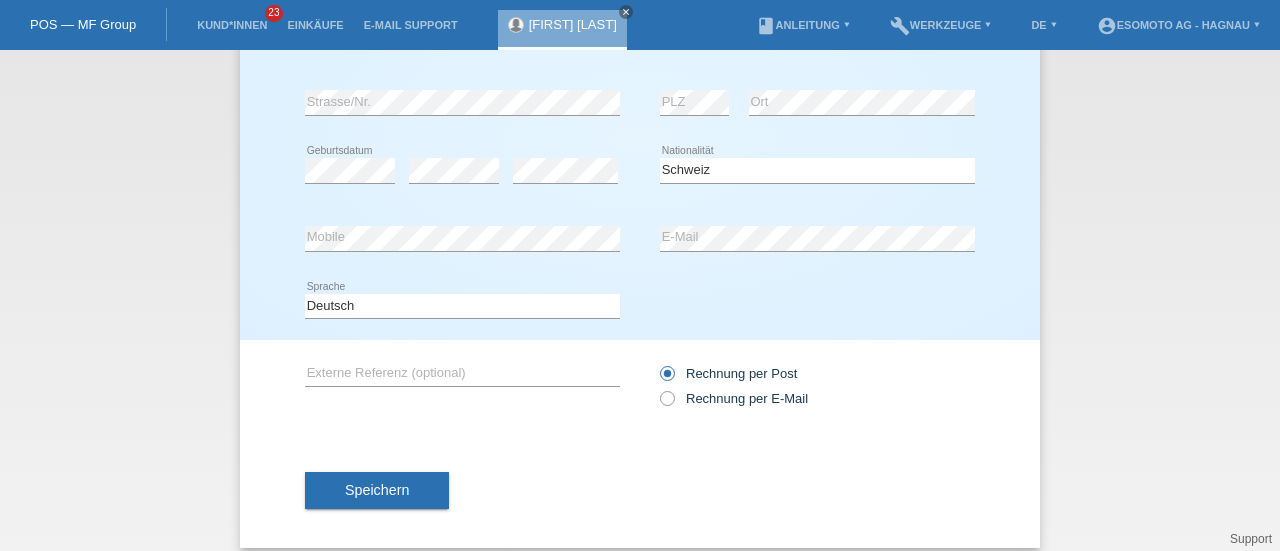 scroll, scrollTop: 216, scrollLeft: 0, axis: vertical 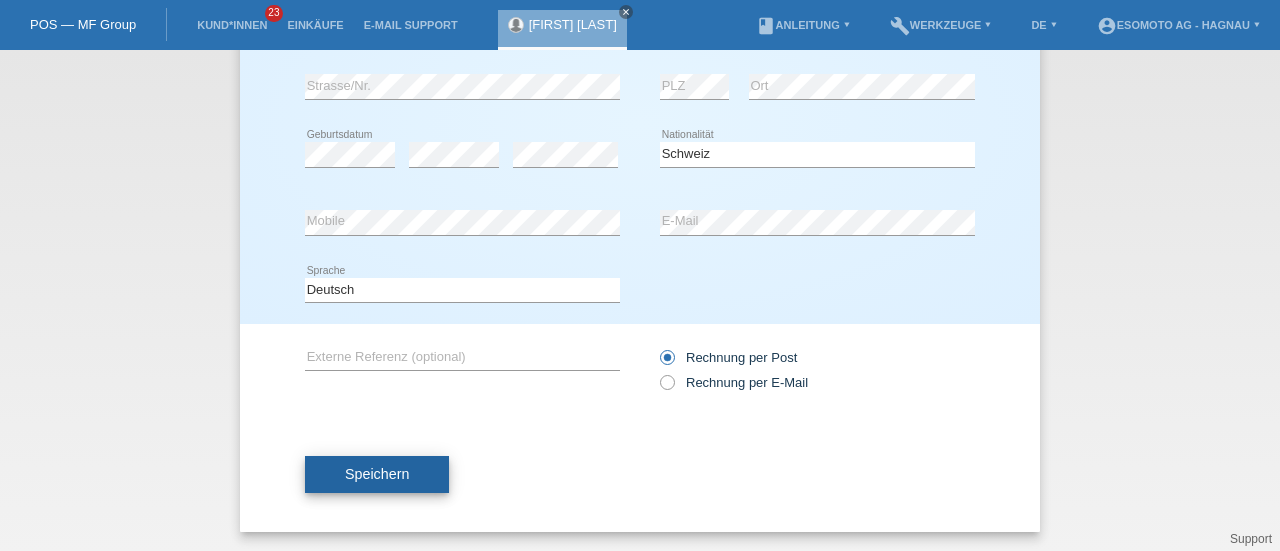 type on "[LAST]" 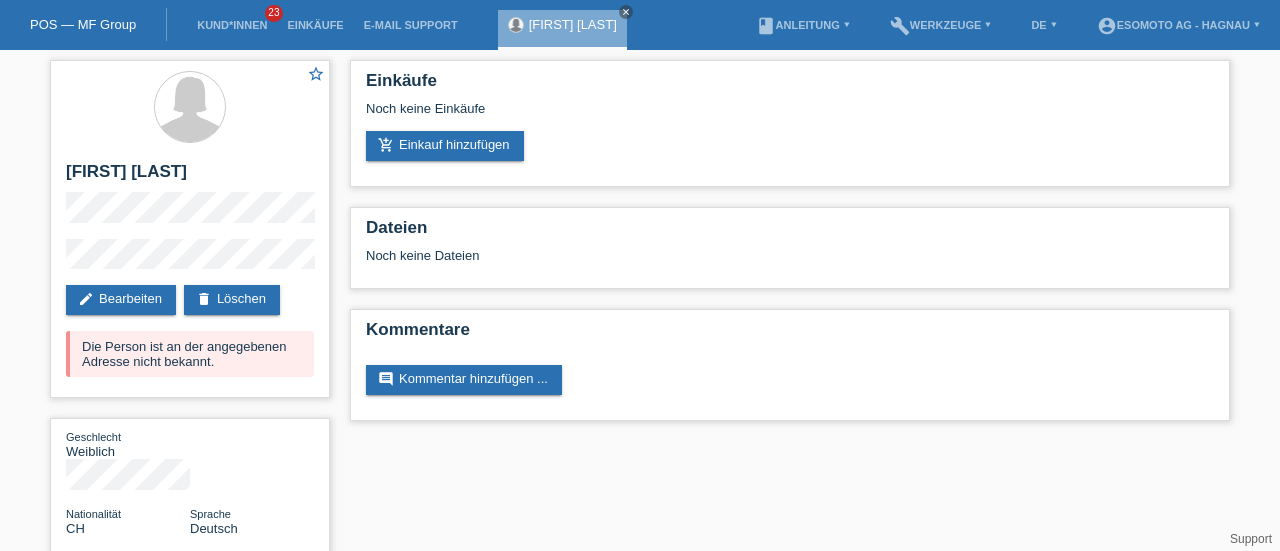 scroll, scrollTop: 0, scrollLeft: 0, axis: both 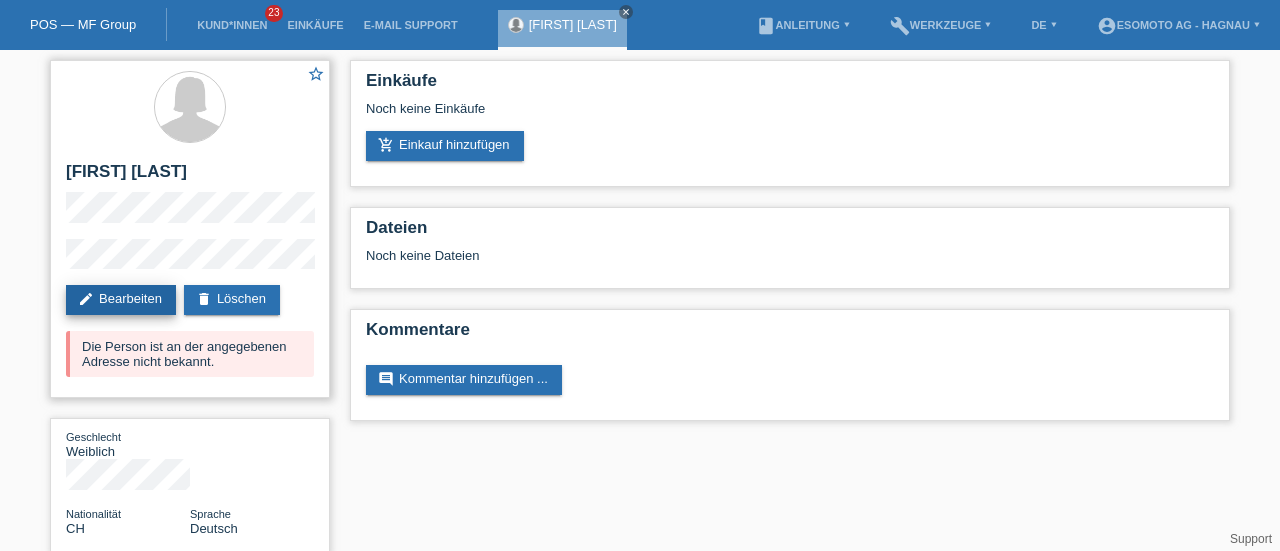 click on "edit  Bearbeiten" at bounding box center (121, 300) 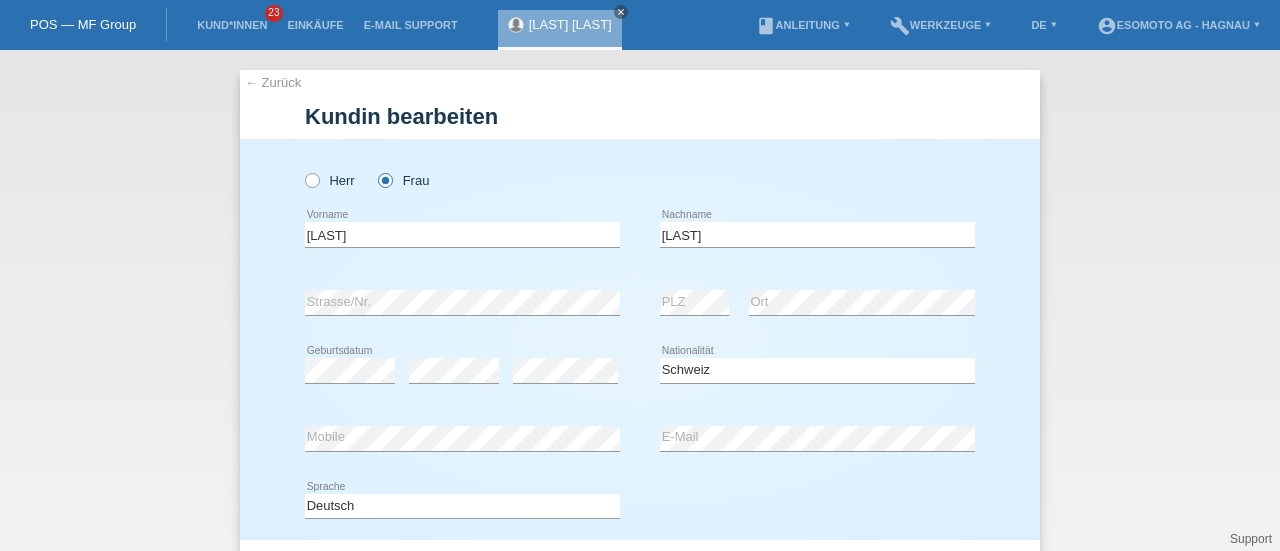 select on "CH" 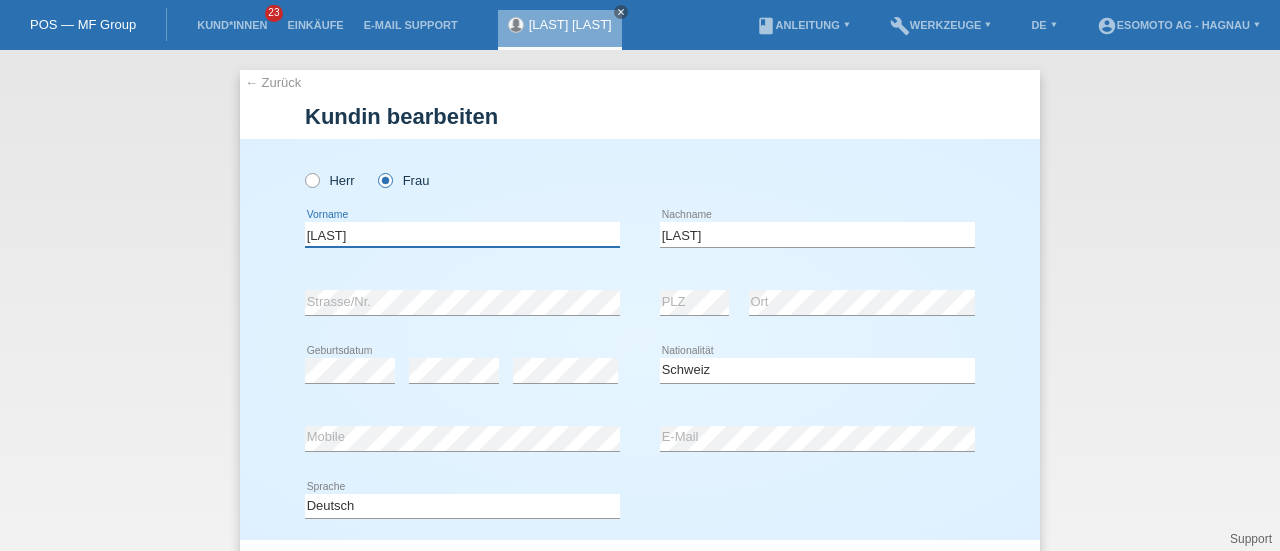 click on "[LAST]" at bounding box center (462, 234) 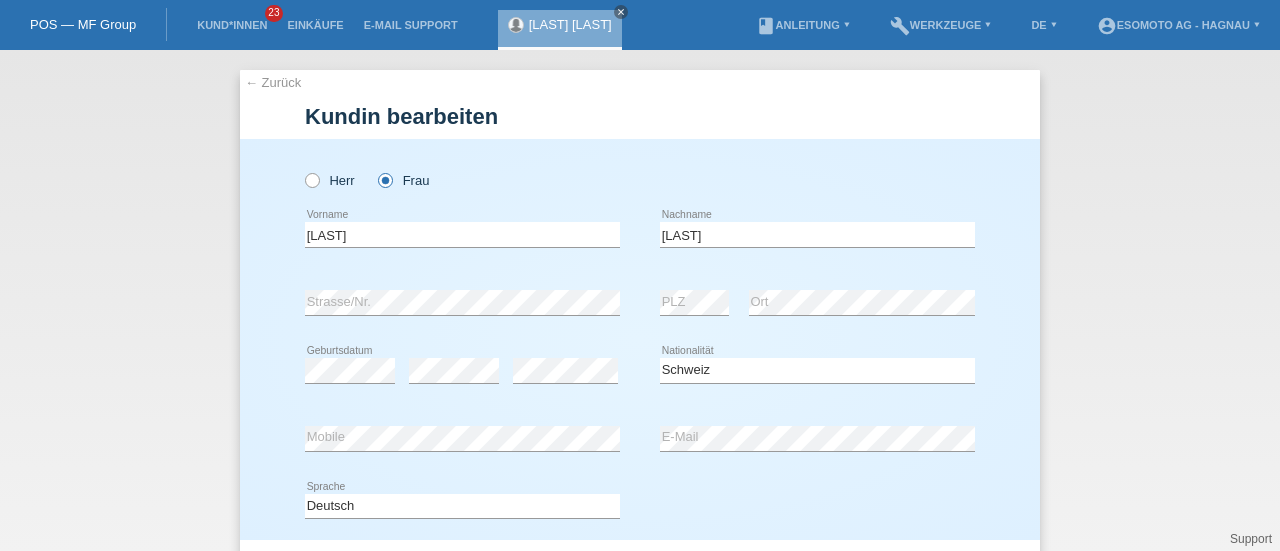 click on "Herr
Frau" at bounding box center (462, 180) 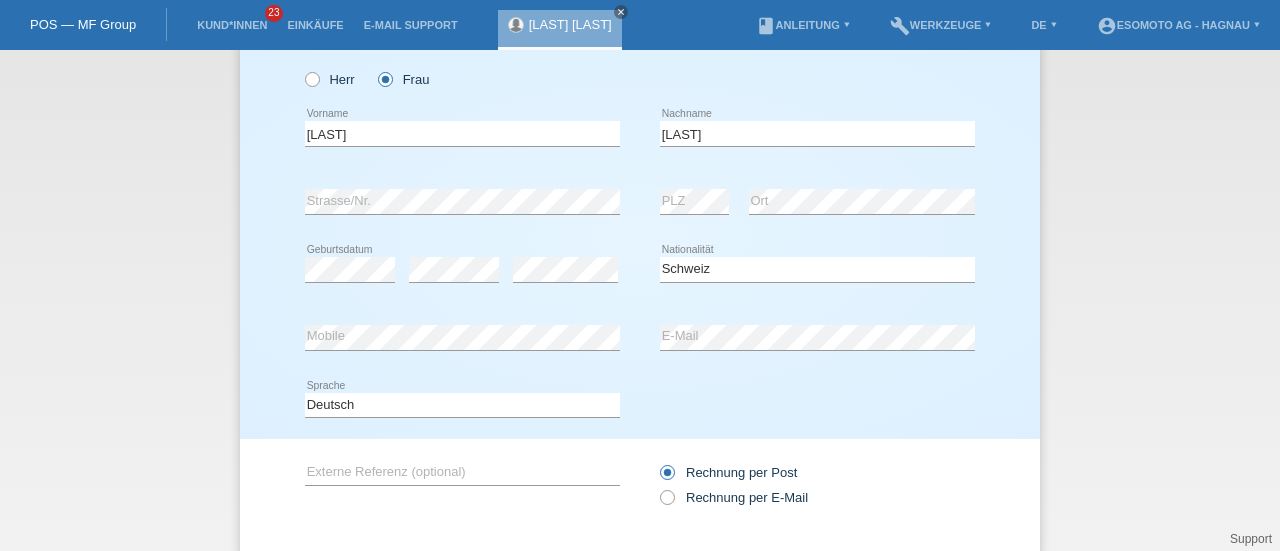 scroll, scrollTop: 0, scrollLeft: 0, axis: both 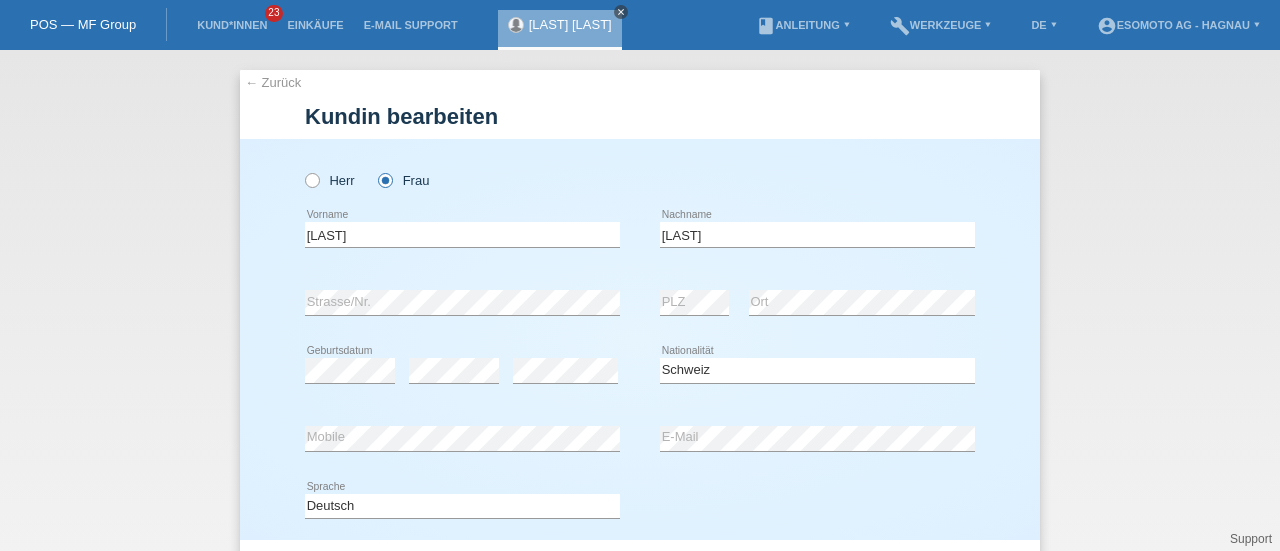 click on "close" at bounding box center [621, 12] 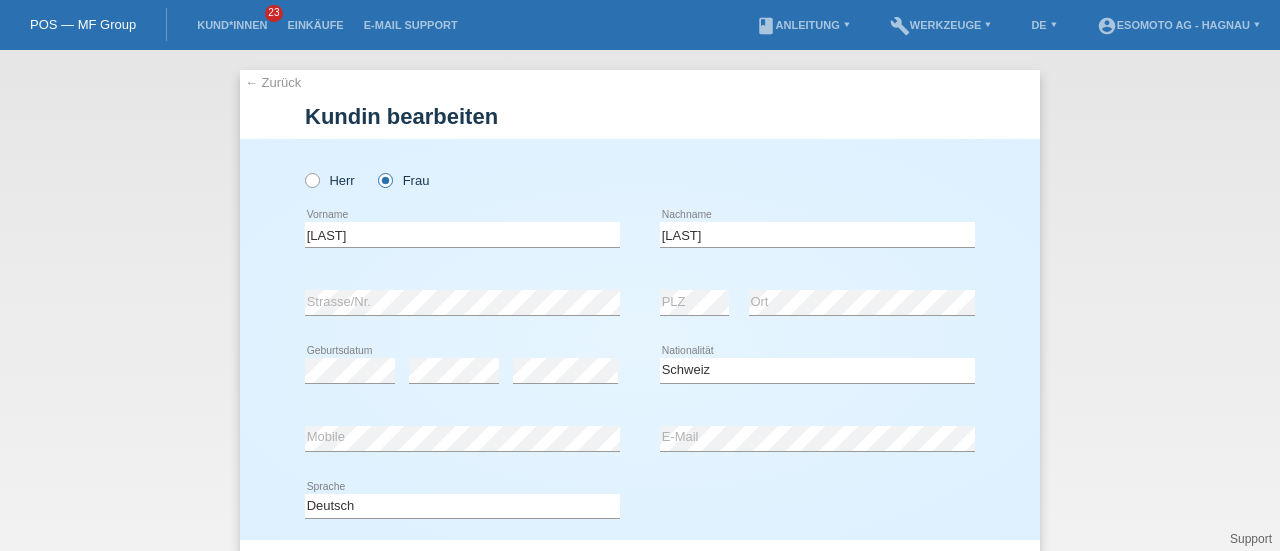 scroll, scrollTop: 216, scrollLeft: 0, axis: vertical 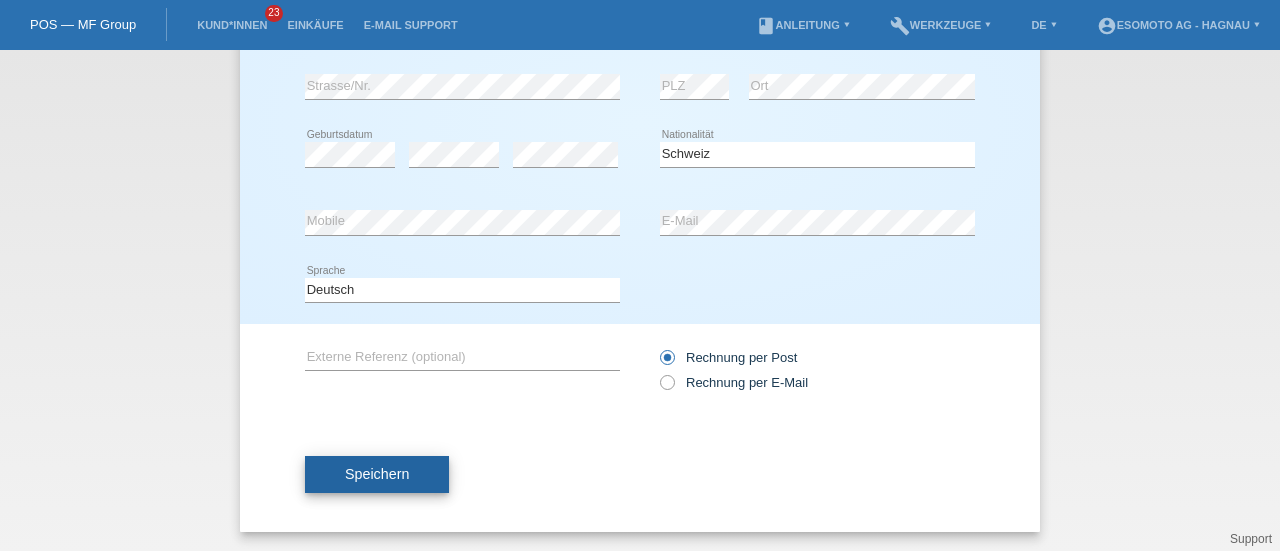 click on "Speichern" at bounding box center (377, 475) 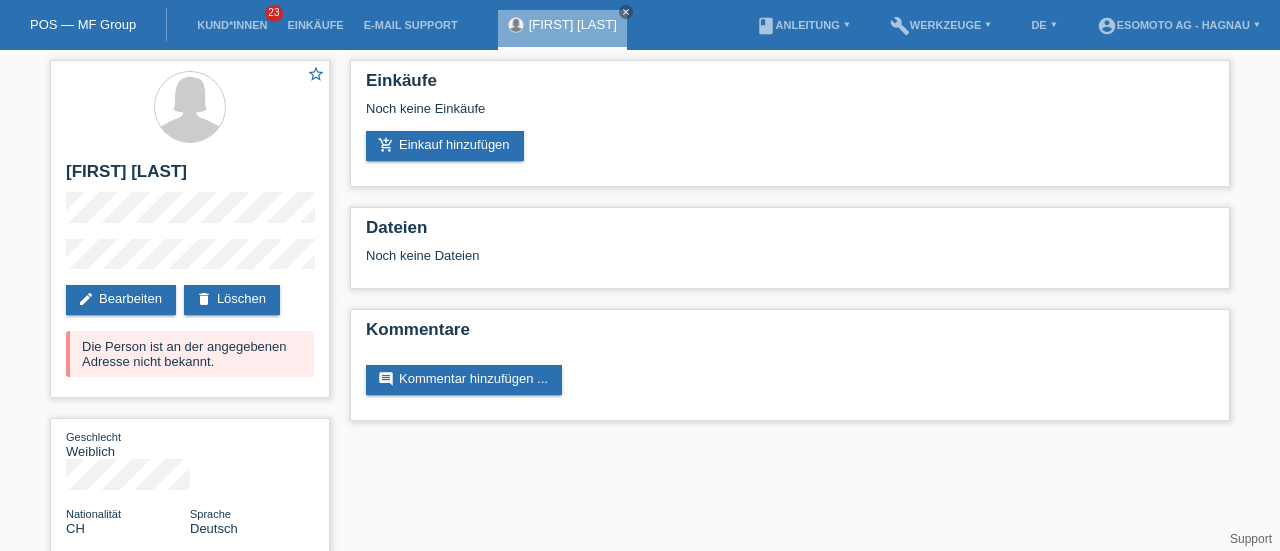 scroll, scrollTop: 0, scrollLeft: 0, axis: both 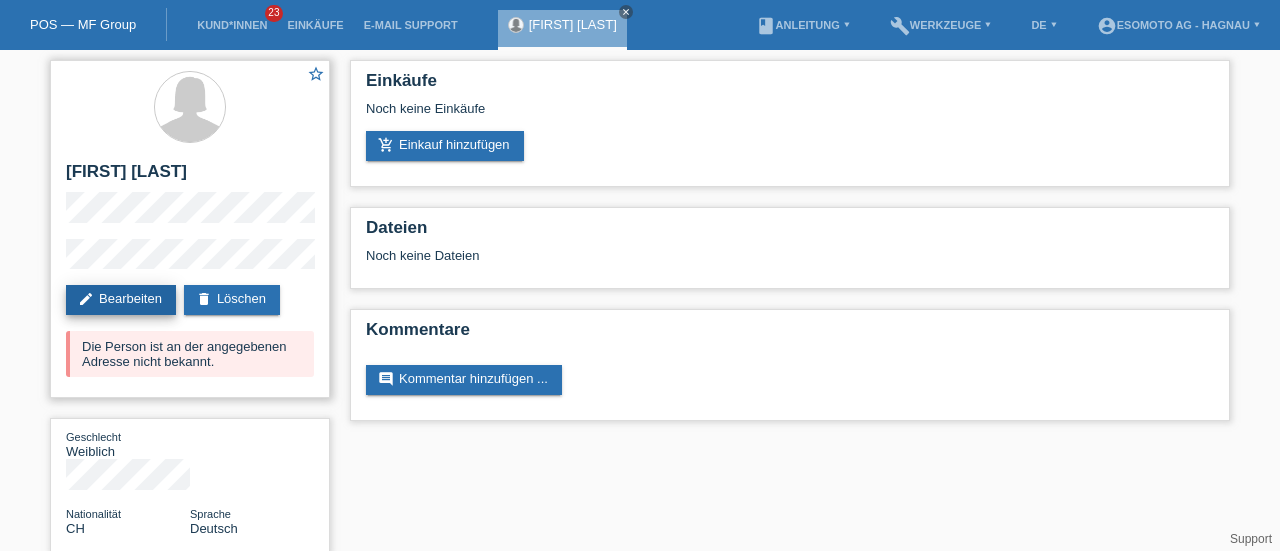 click on "edit  Bearbeiten" at bounding box center [121, 300] 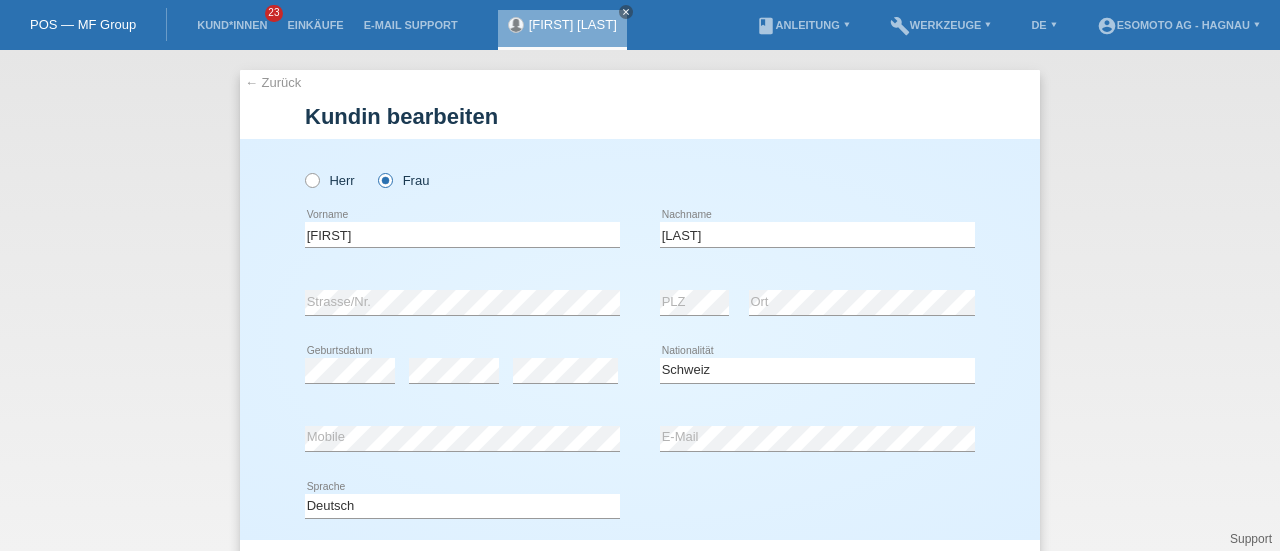 select on "CH" 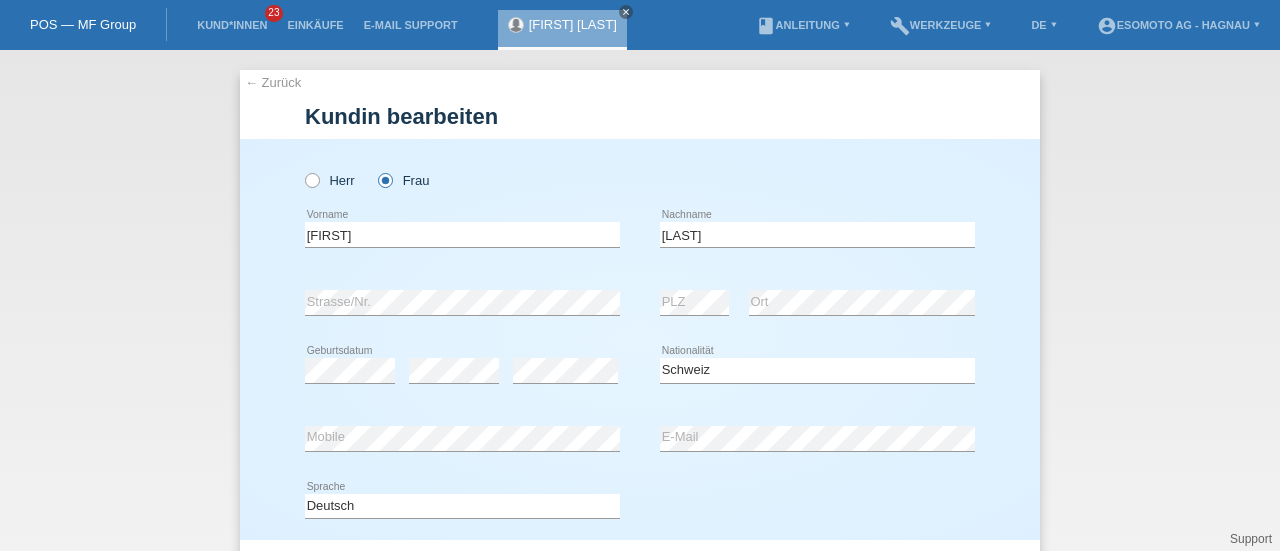 click on "error
Strasse/Nr." at bounding box center [462, 303] 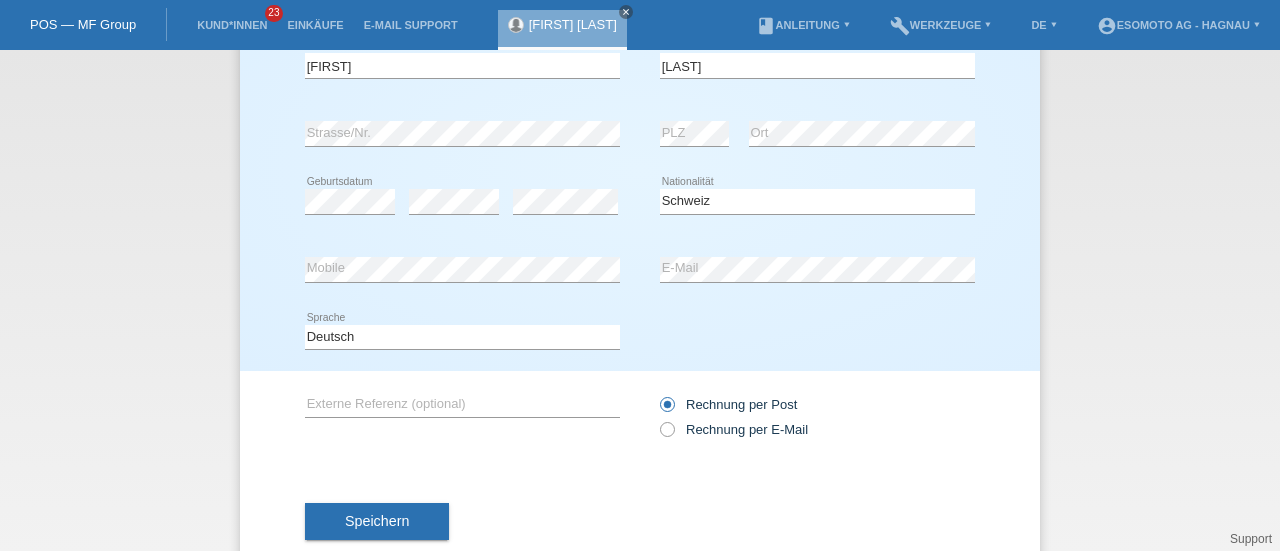scroll, scrollTop: 170, scrollLeft: 0, axis: vertical 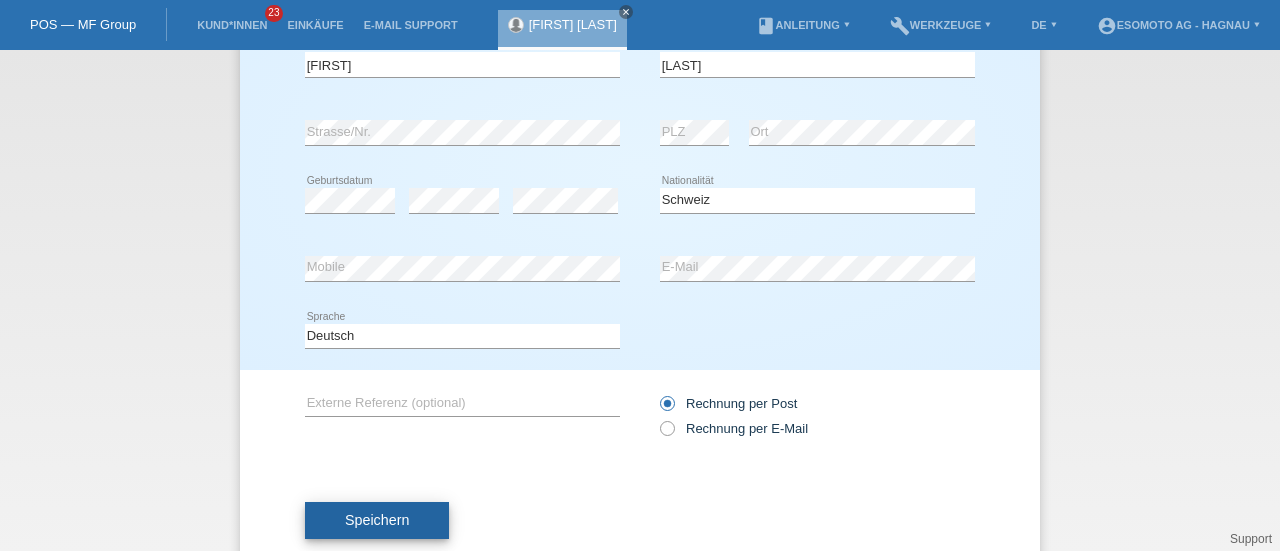 click on "Speichern" at bounding box center [377, 521] 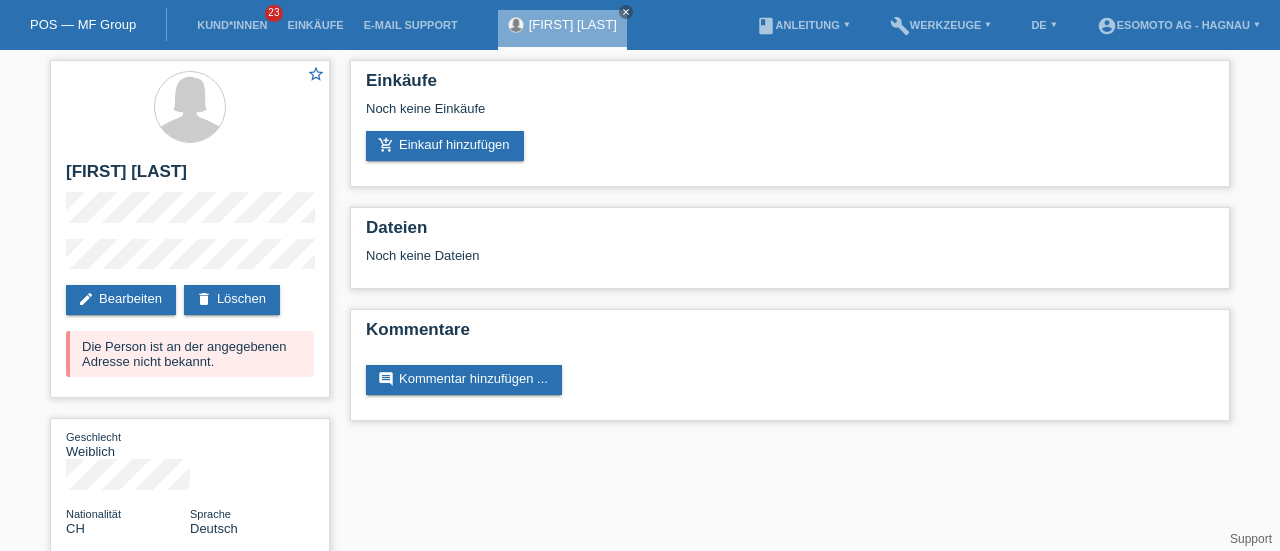 scroll, scrollTop: 0, scrollLeft: 0, axis: both 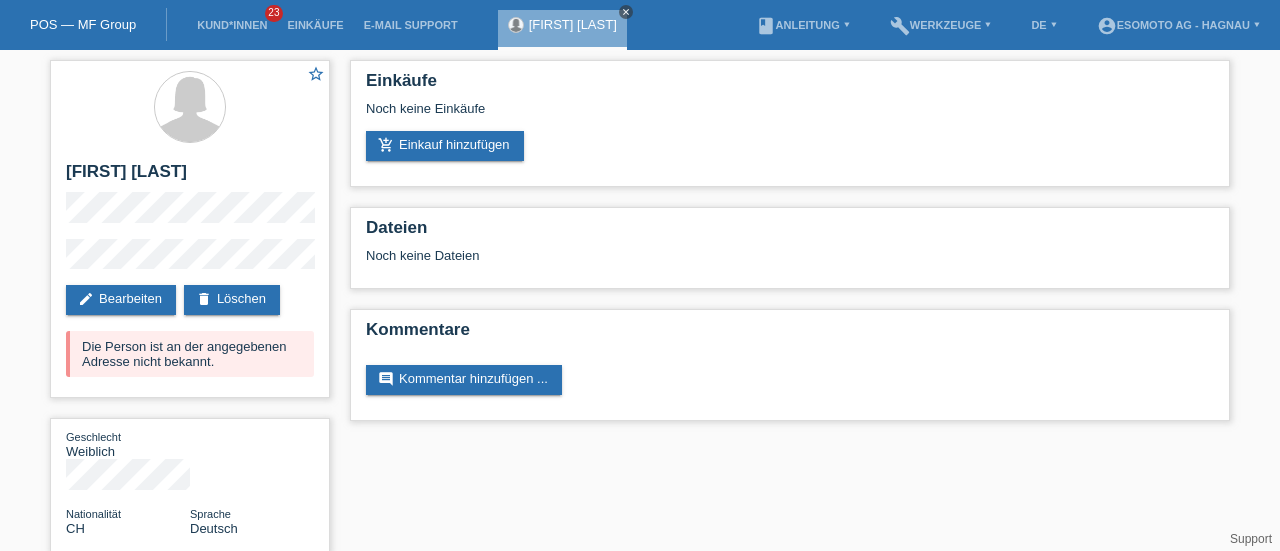 click on "close" at bounding box center (626, 12) 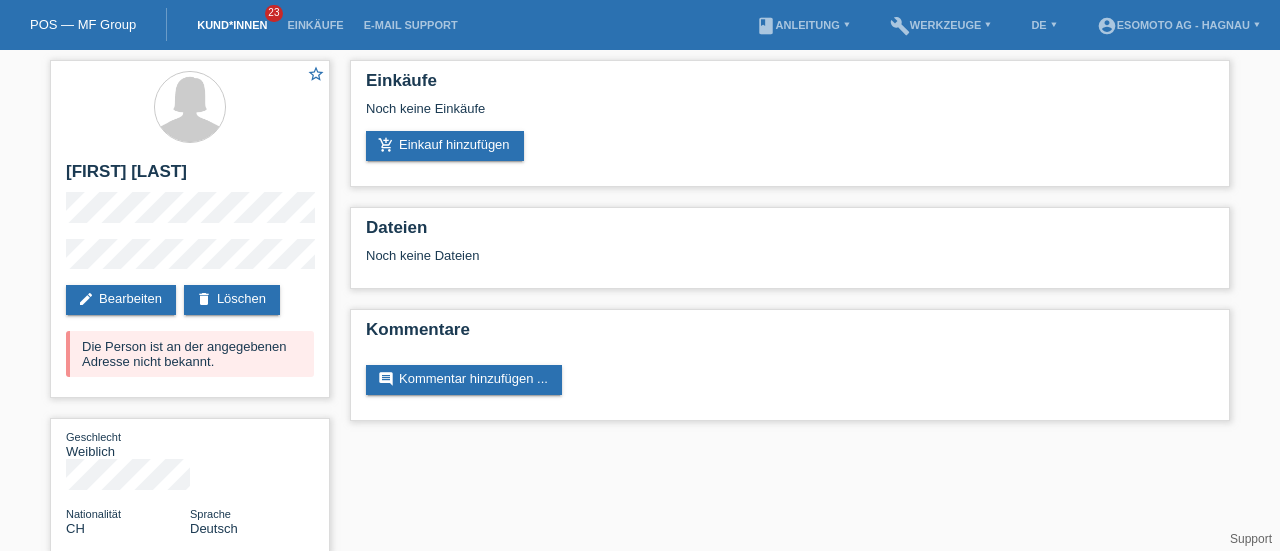 click on "Kund*innen" at bounding box center (232, 25) 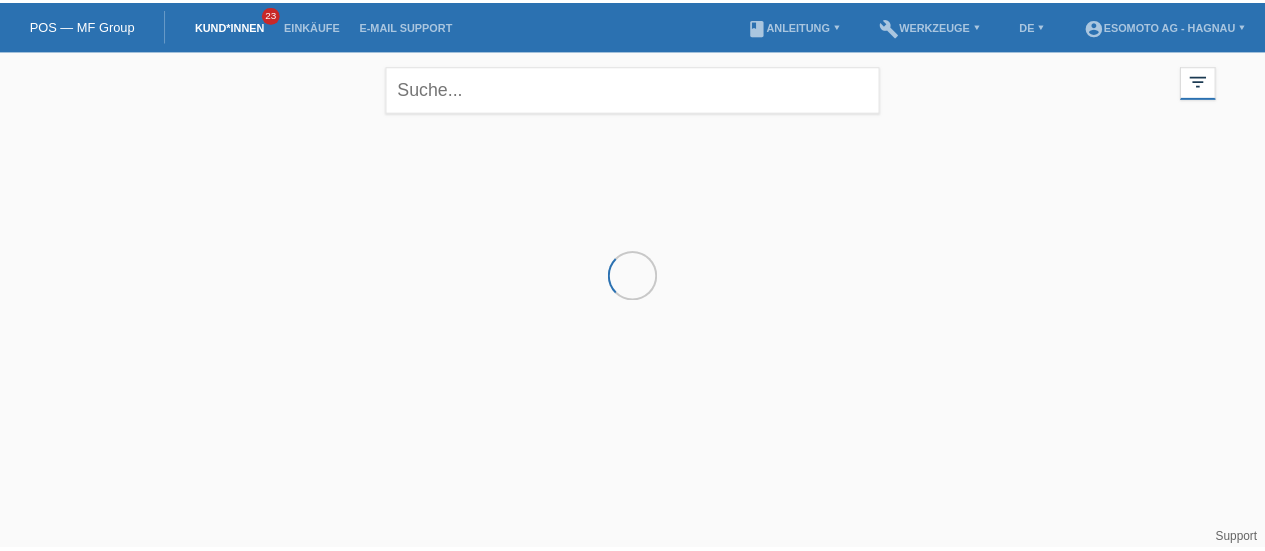 scroll, scrollTop: 0, scrollLeft: 0, axis: both 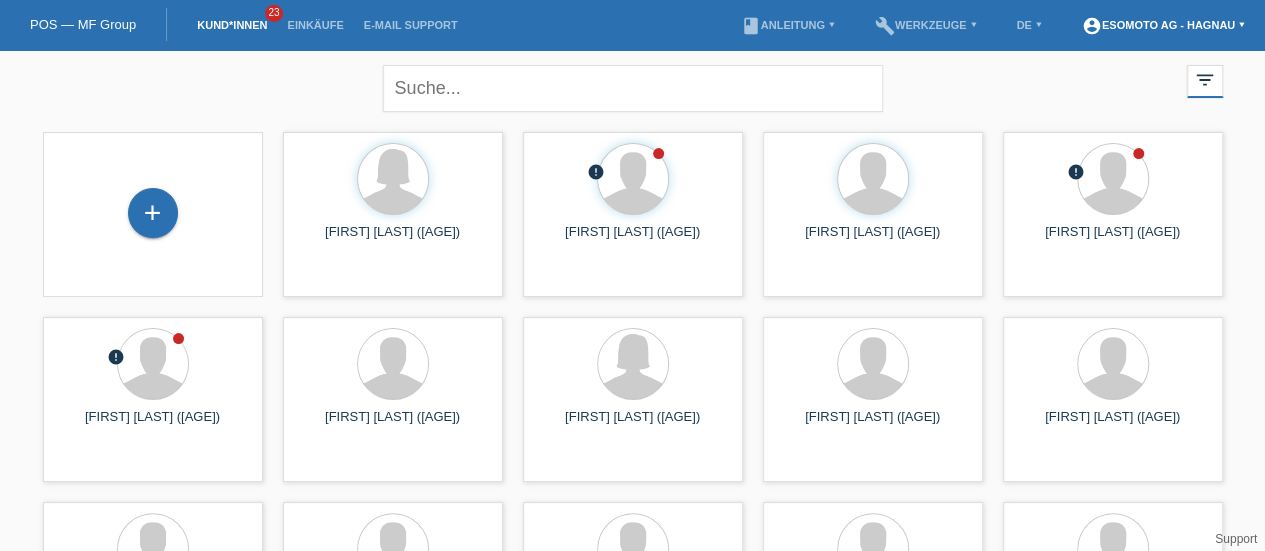 click on "account_circle Esomoto AG - Hagnau ▾" at bounding box center [1163, 25] 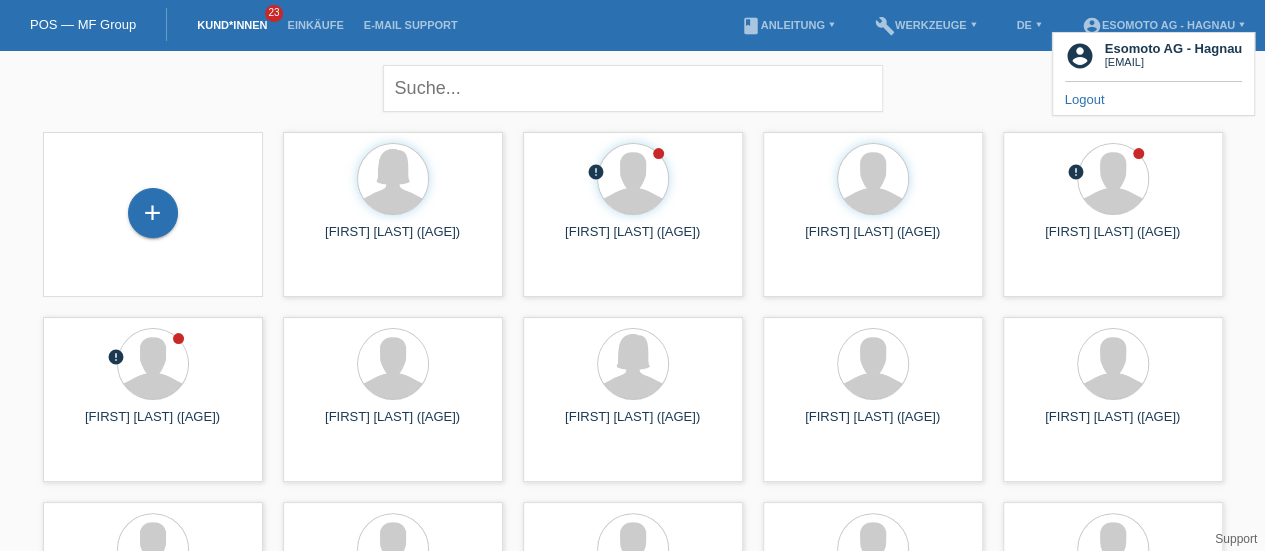 click on "Logout" at bounding box center [1085, 99] 